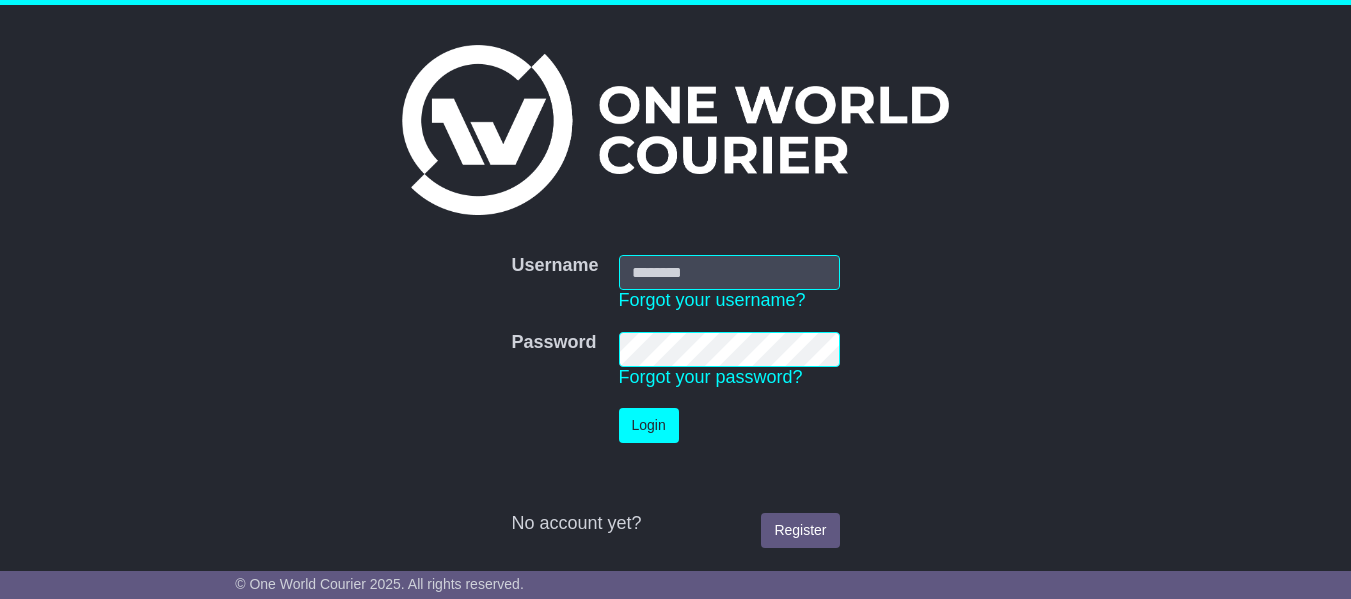 scroll, scrollTop: 0, scrollLeft: 0, axis: both 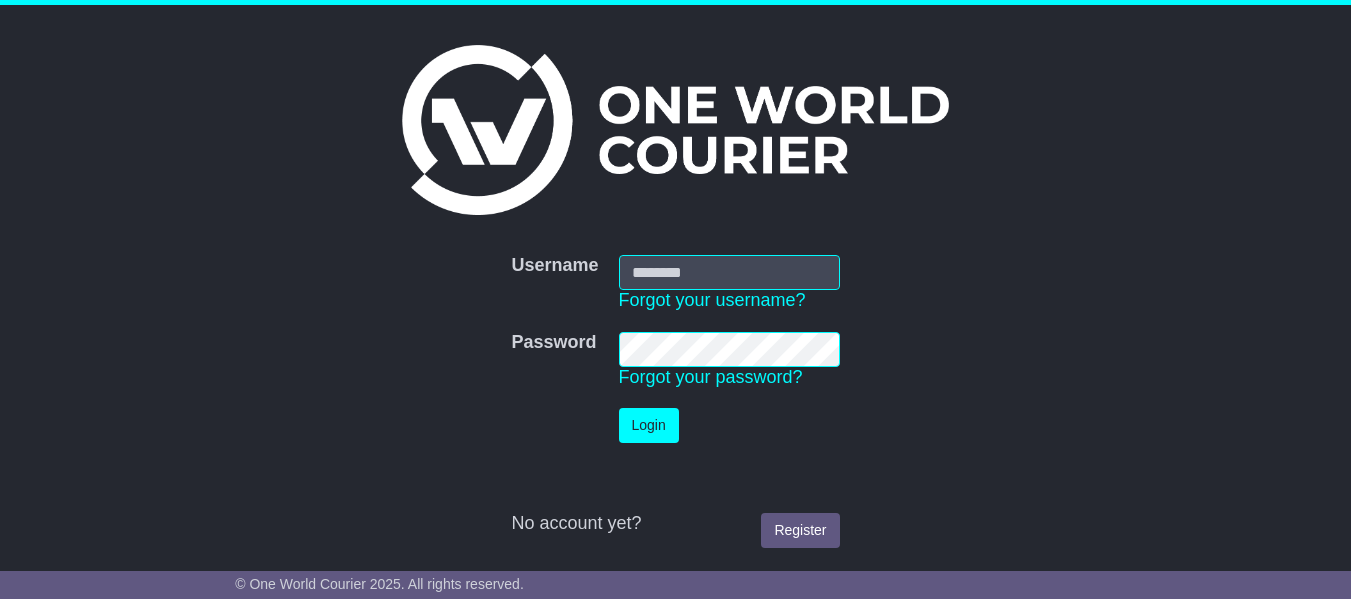 type on "**********" 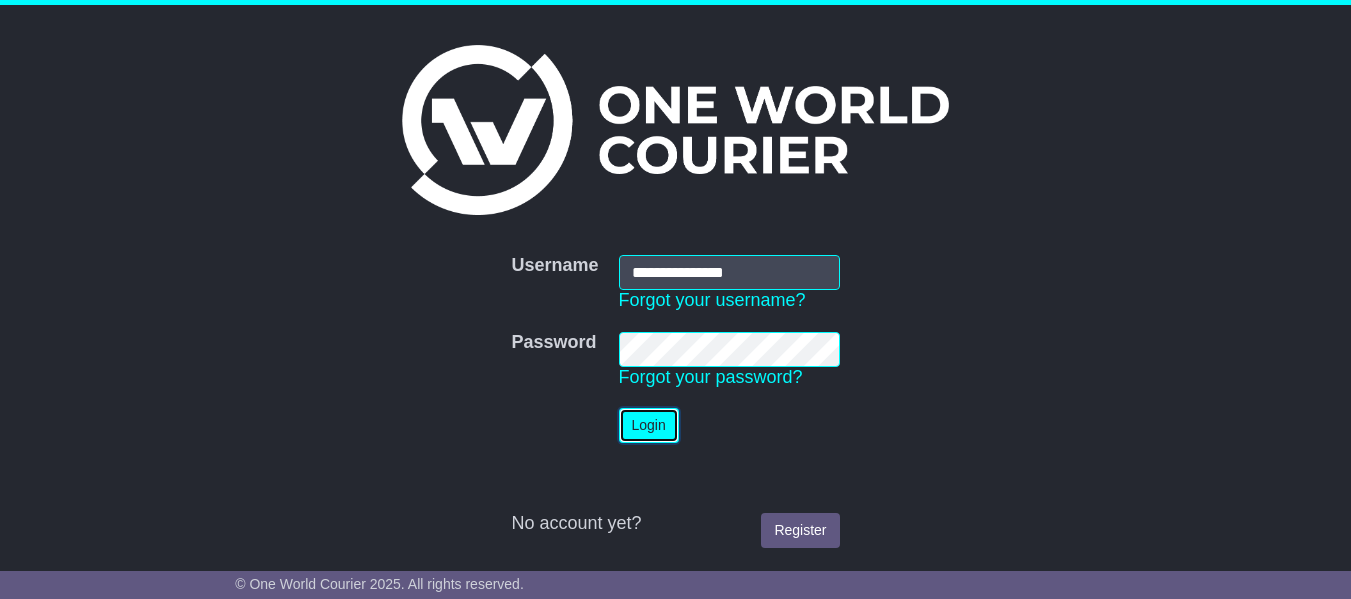 click on "Login" at bounding box center (649, 425) 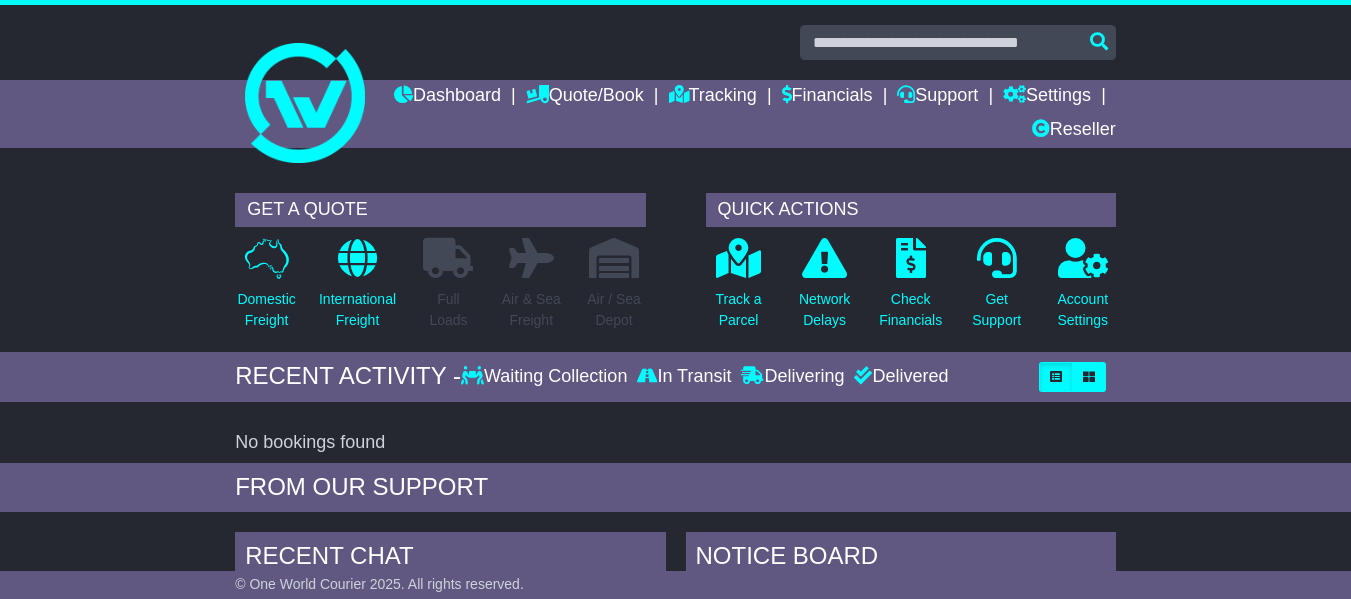 scroll, scrollTop: 0, scrollLeft: 0, axis: both 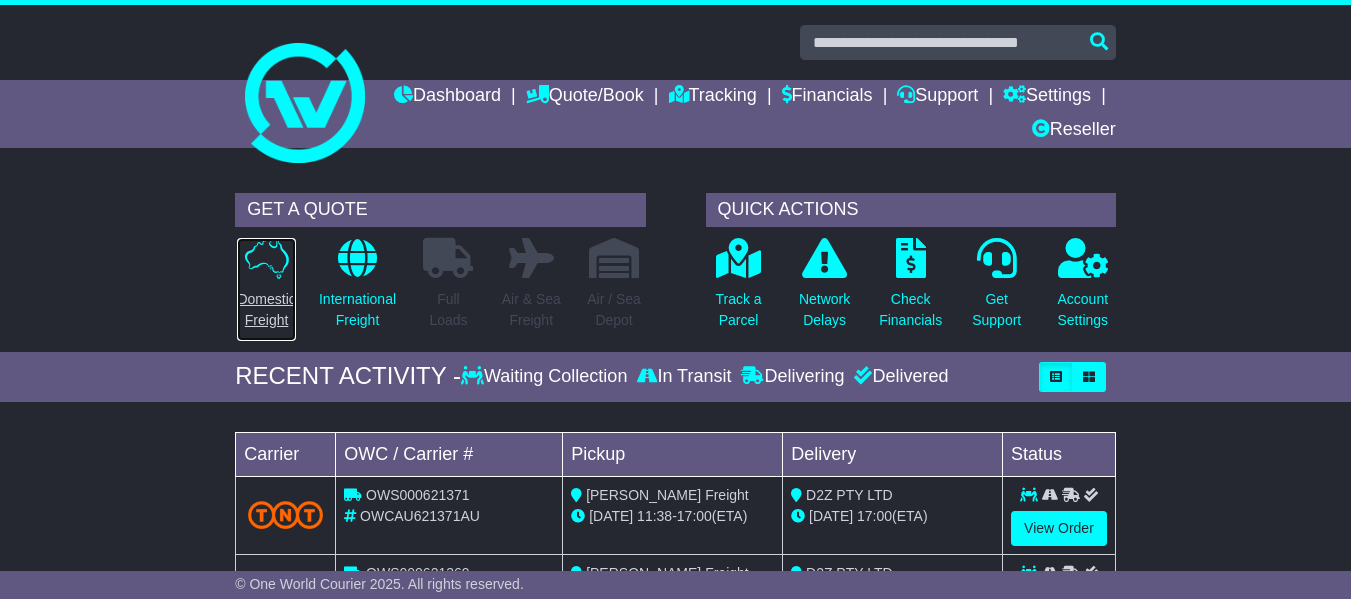click at bounding box center [267, 258] 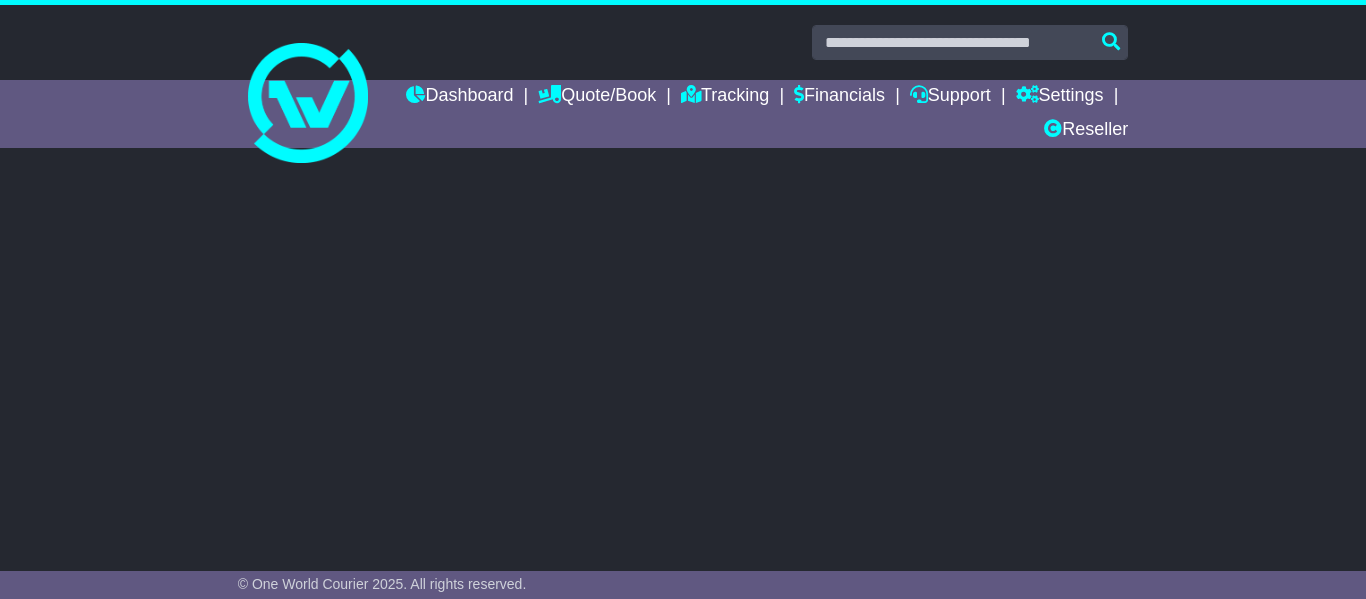 scroll, scrollTop: 0, scrollLeft: 0, axis: both 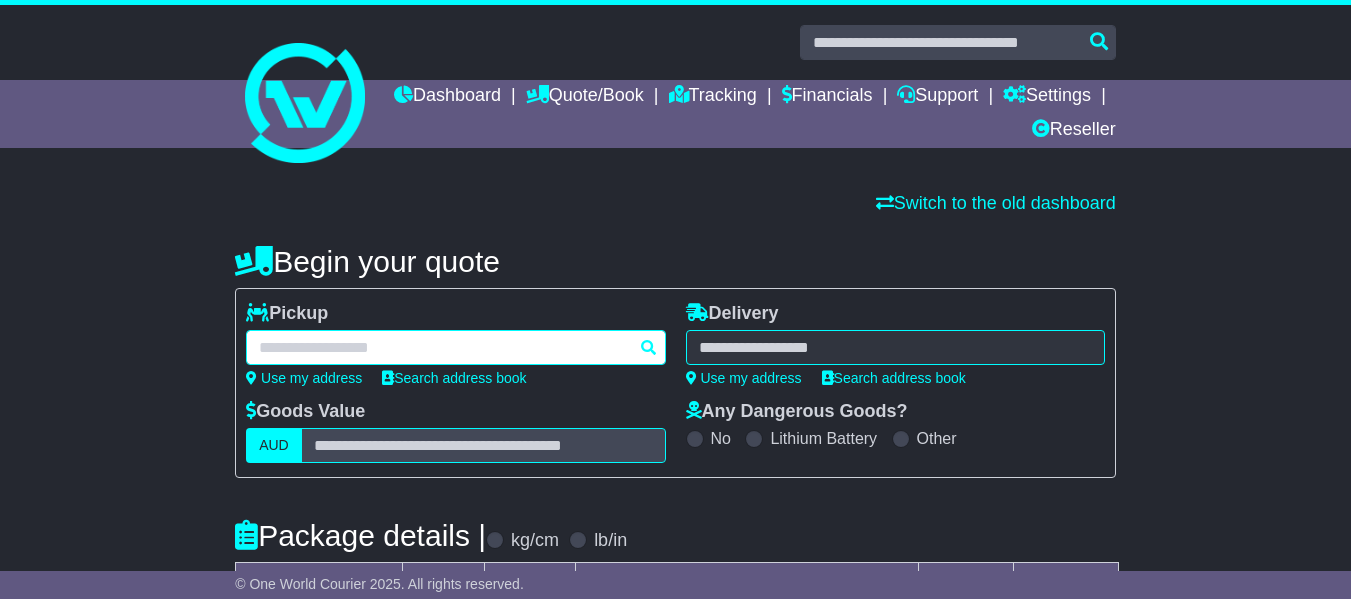 click at bounding box center [455, 347] 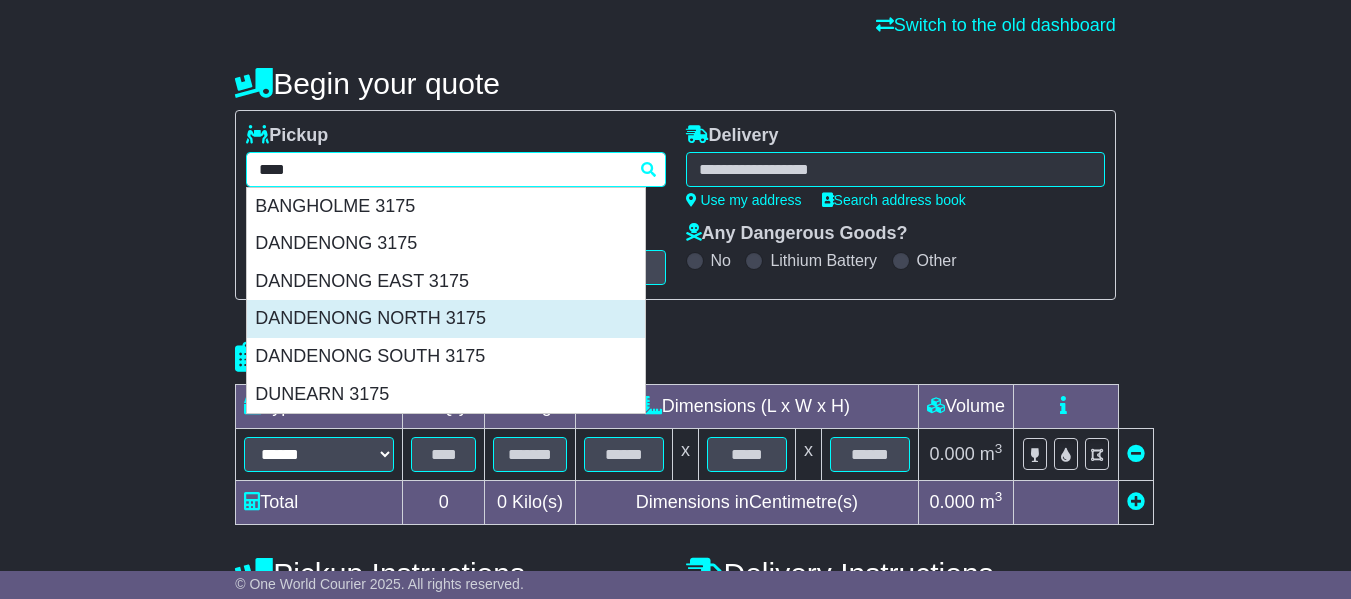 scroll, scrollTop: 179, scrollLeft: 0, axis: vertical 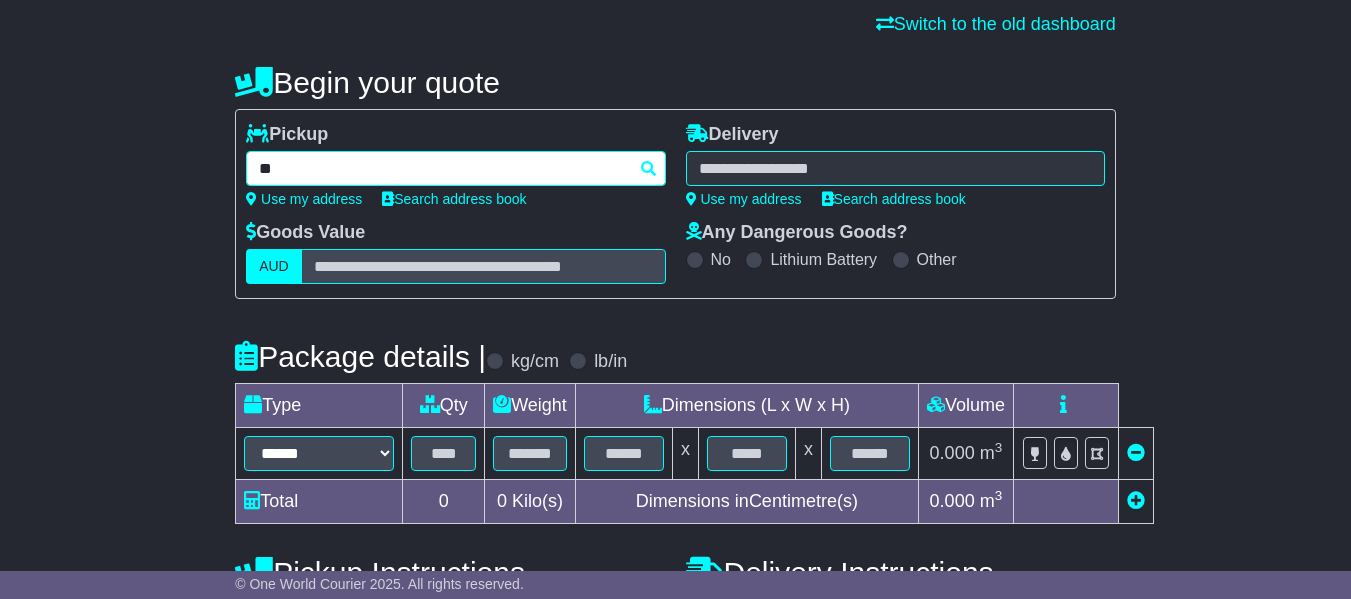 type on "*" 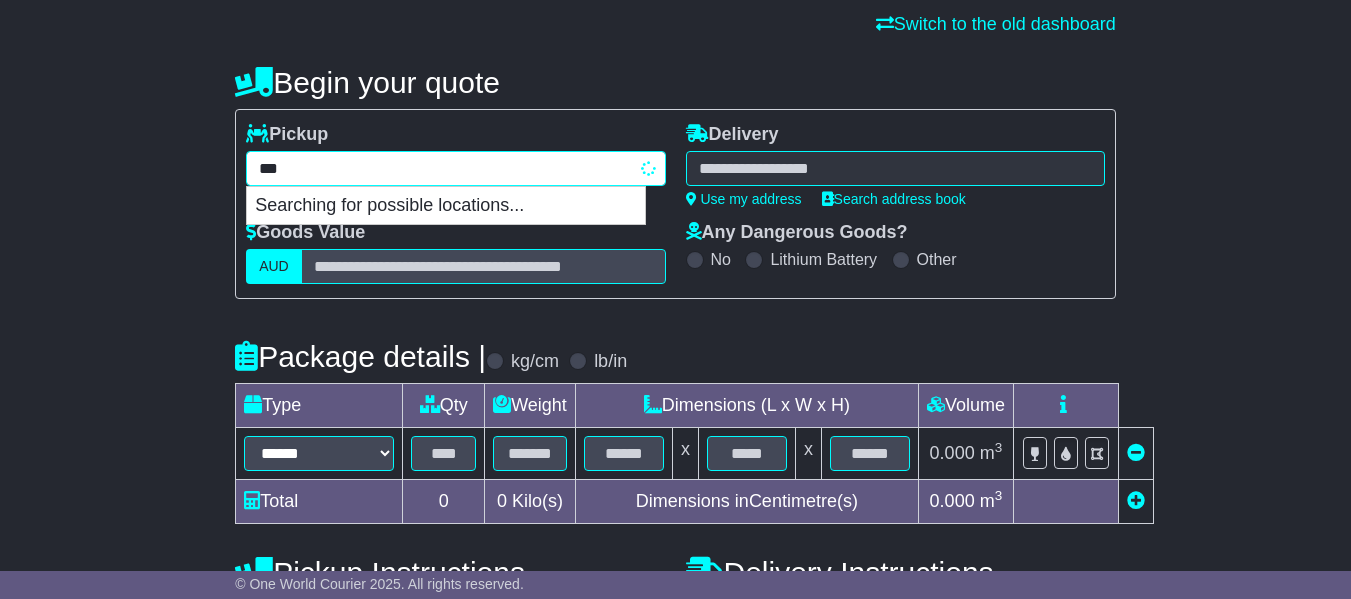 type on "****" 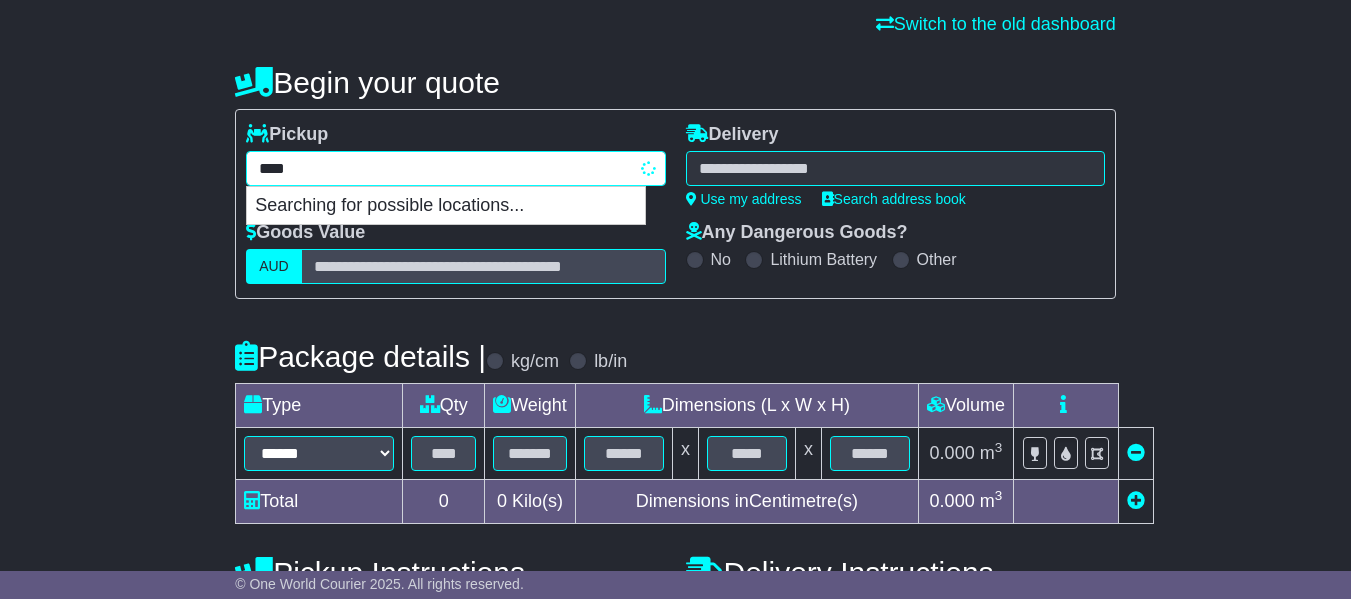 type on "**********" 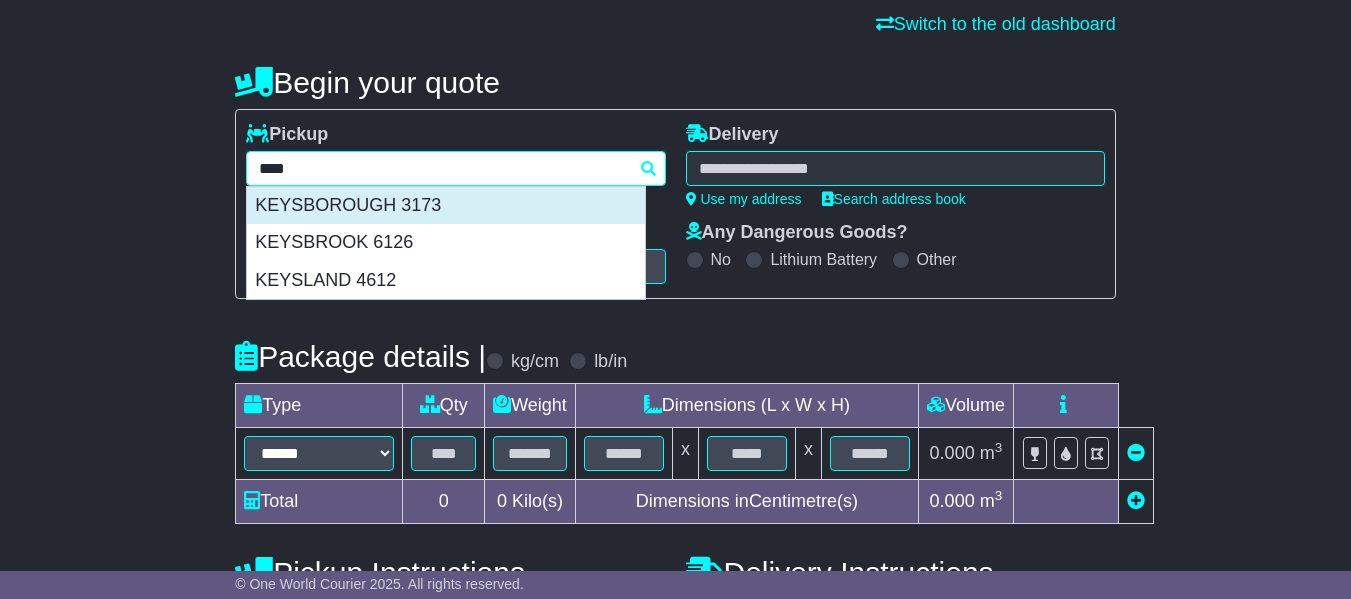 click on "KEYSBOROUGH 3173" at bounding box center [446, 206] 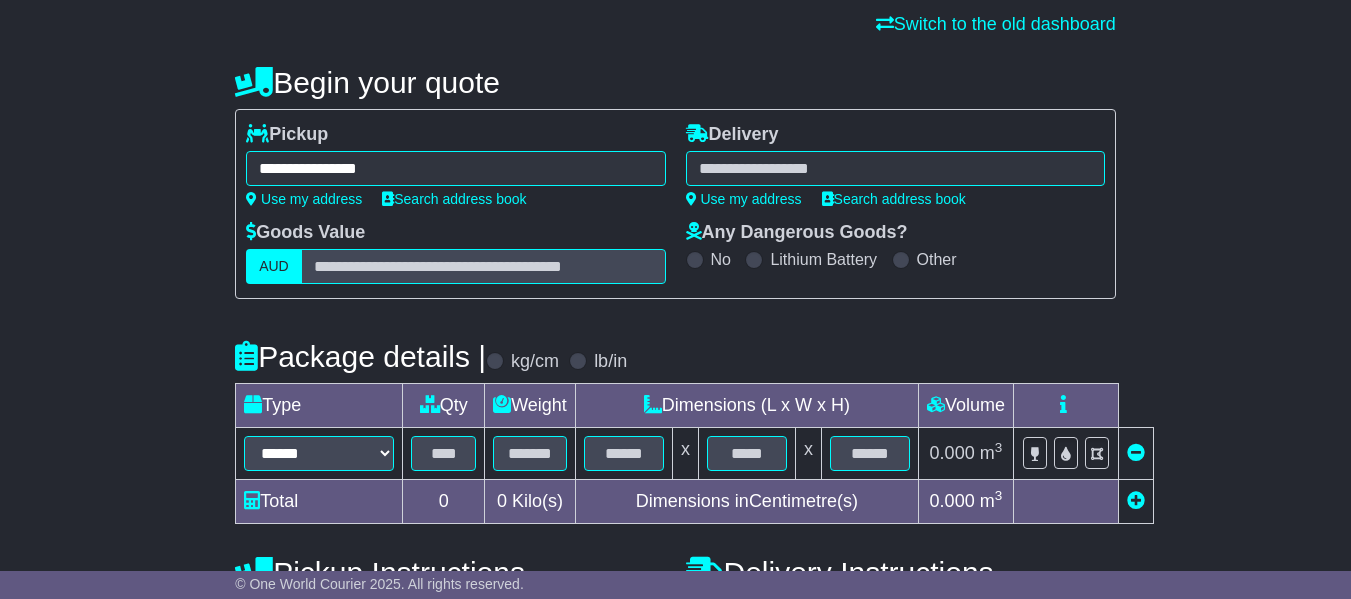 type on "**********" 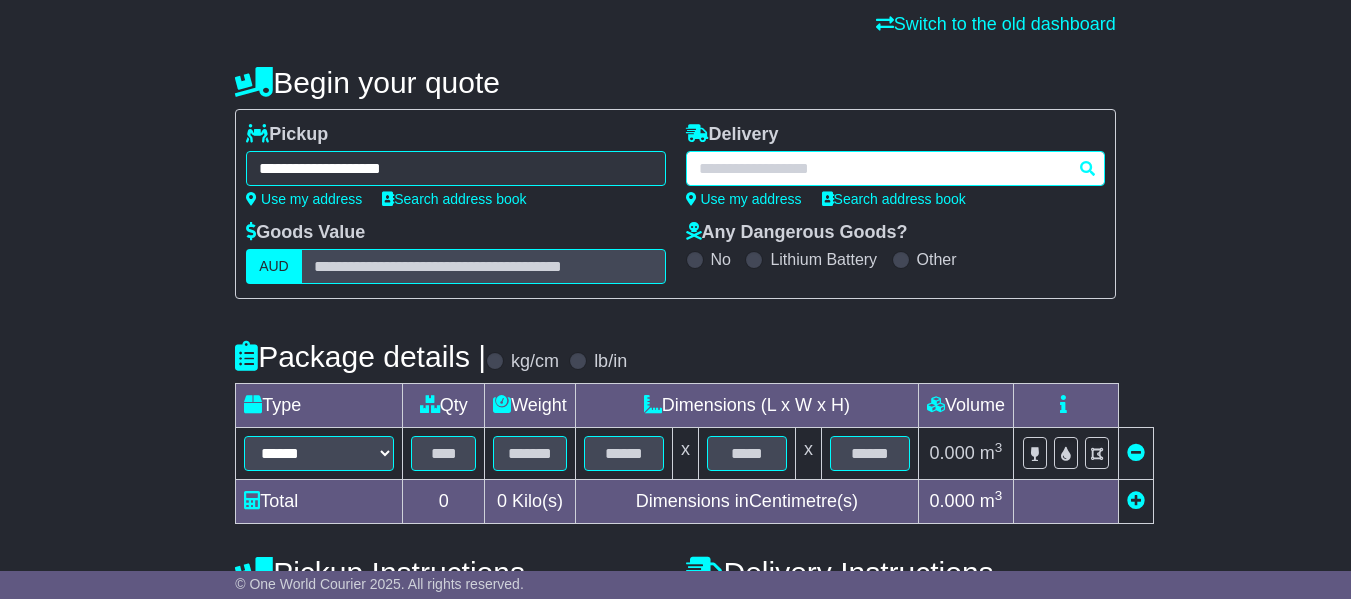 click at bounding box center (895, 168) 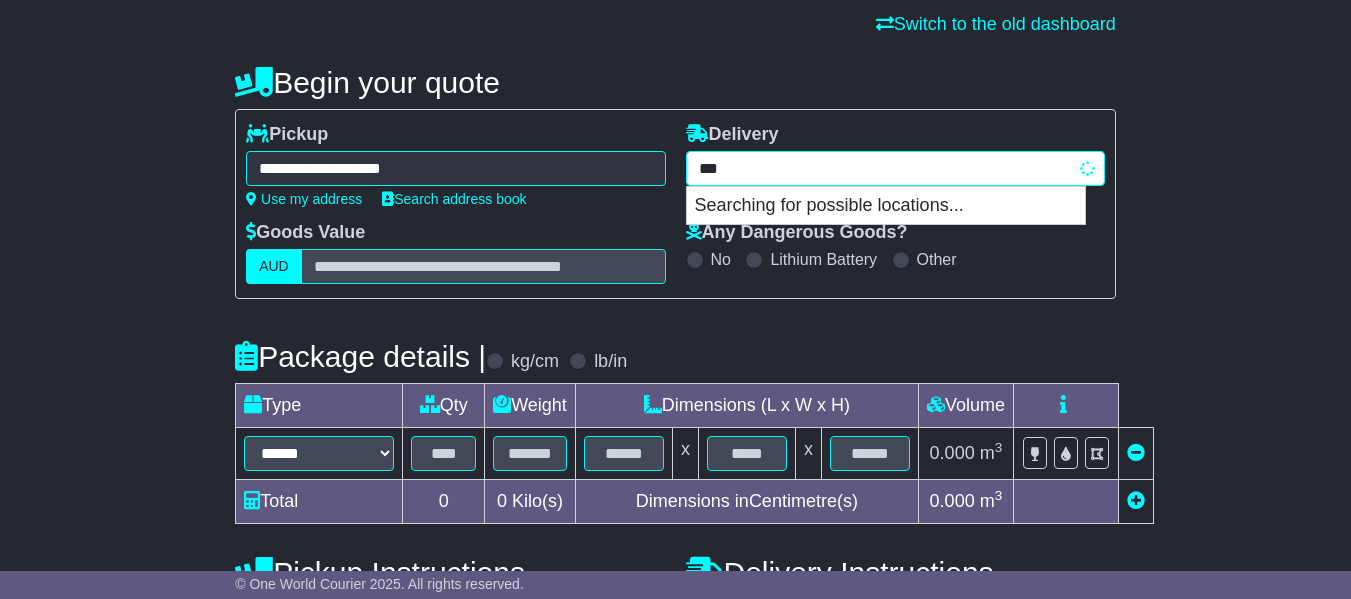 type on "****" 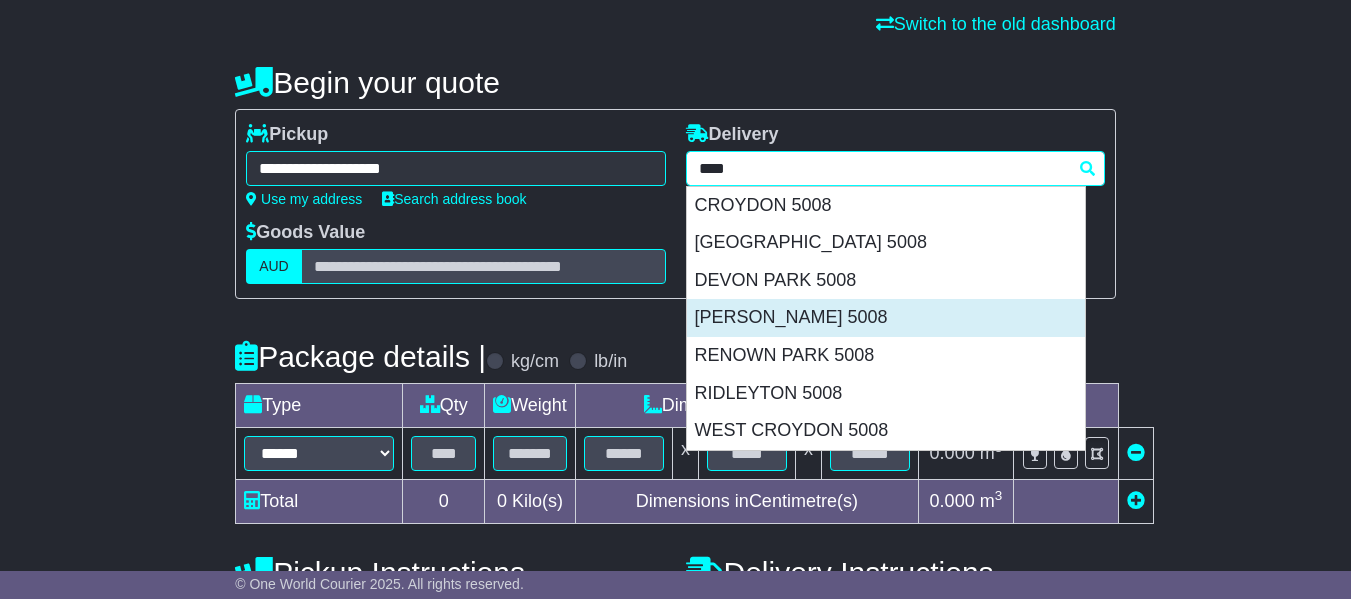 click on "[PERSON_NAME] 5008" at bounding box center (886, 318) 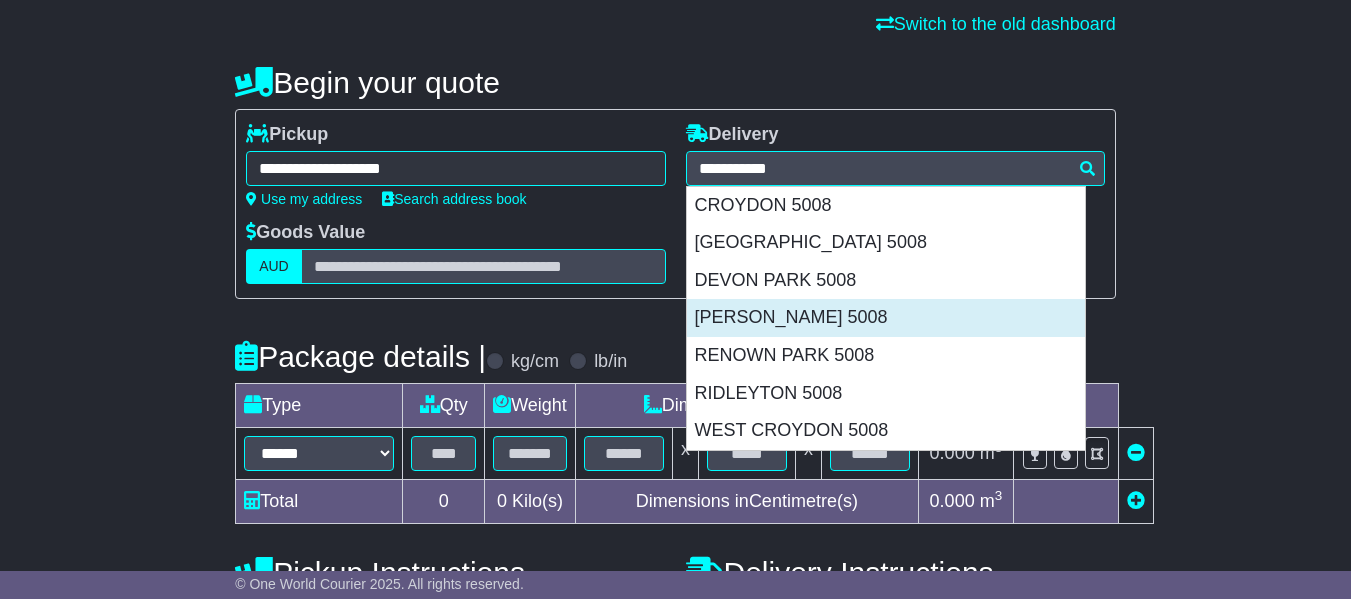 type on "**********" 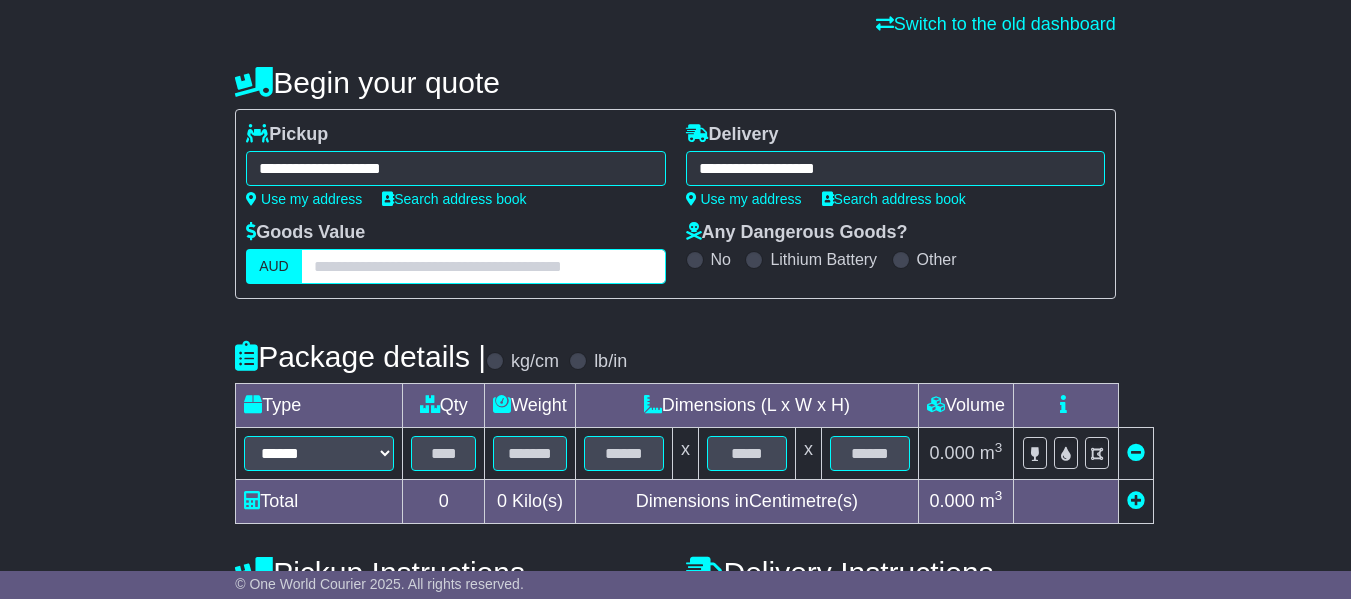 click at bounding box center (483, 266) 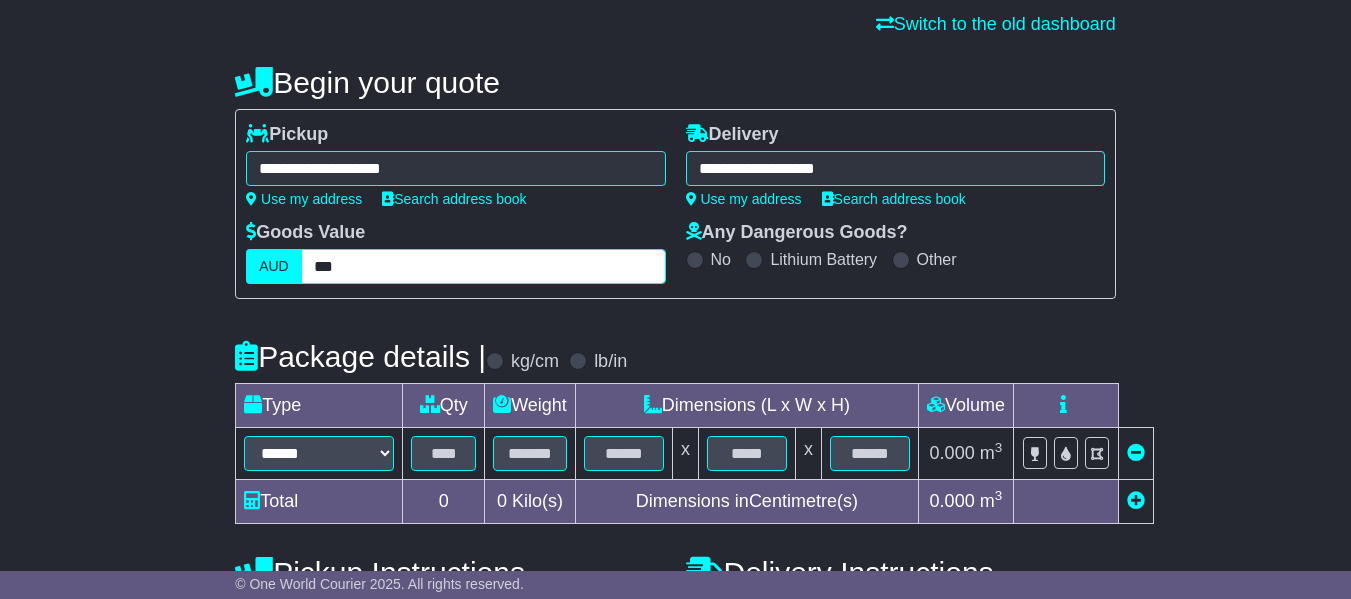 type on "***" 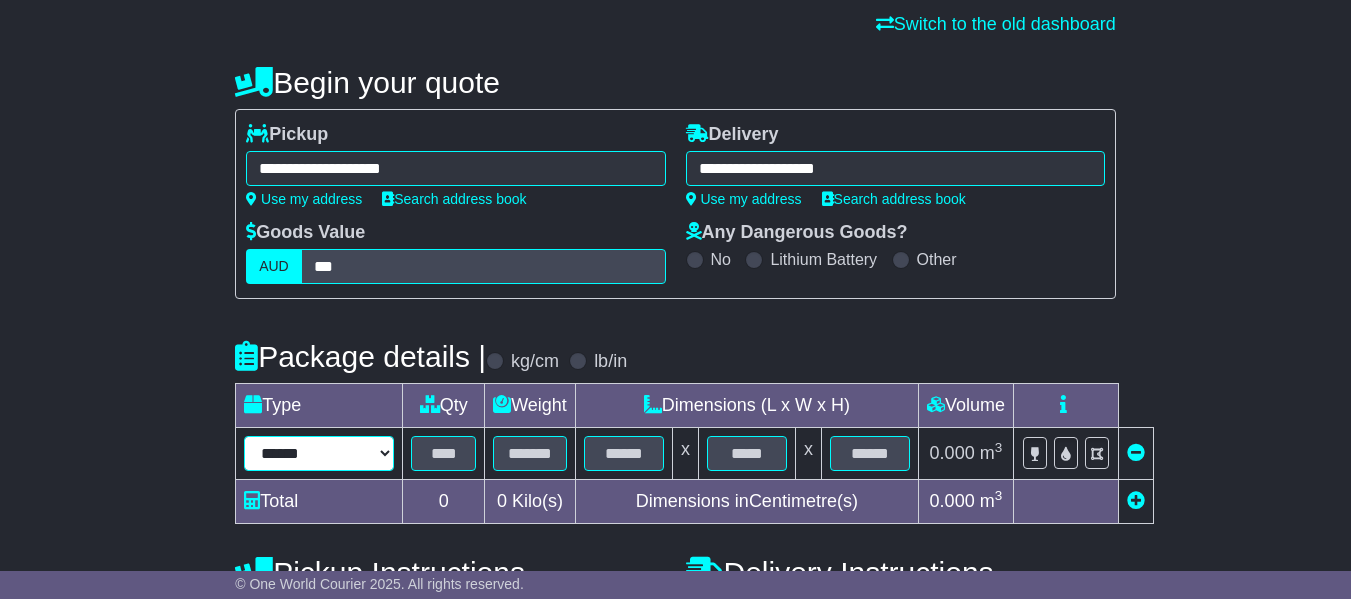 click on "****** ****** *** ******** ***** **** **** ****** *** *******" at bounding box center [319, 453] 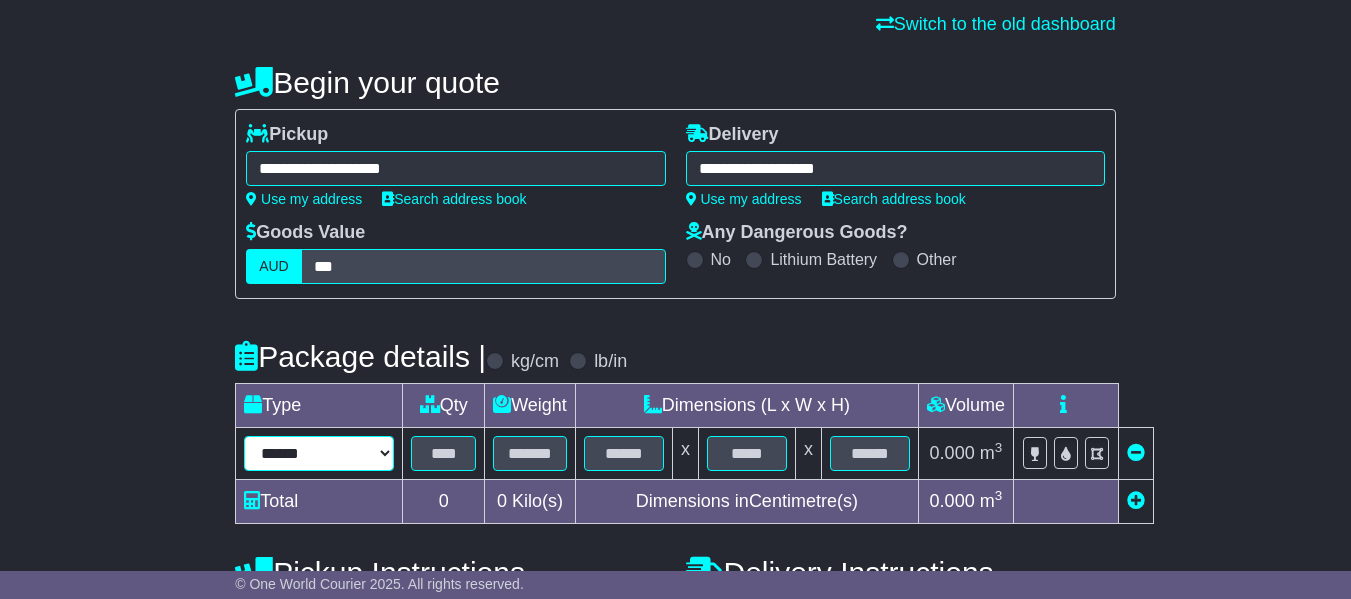 select on "****" 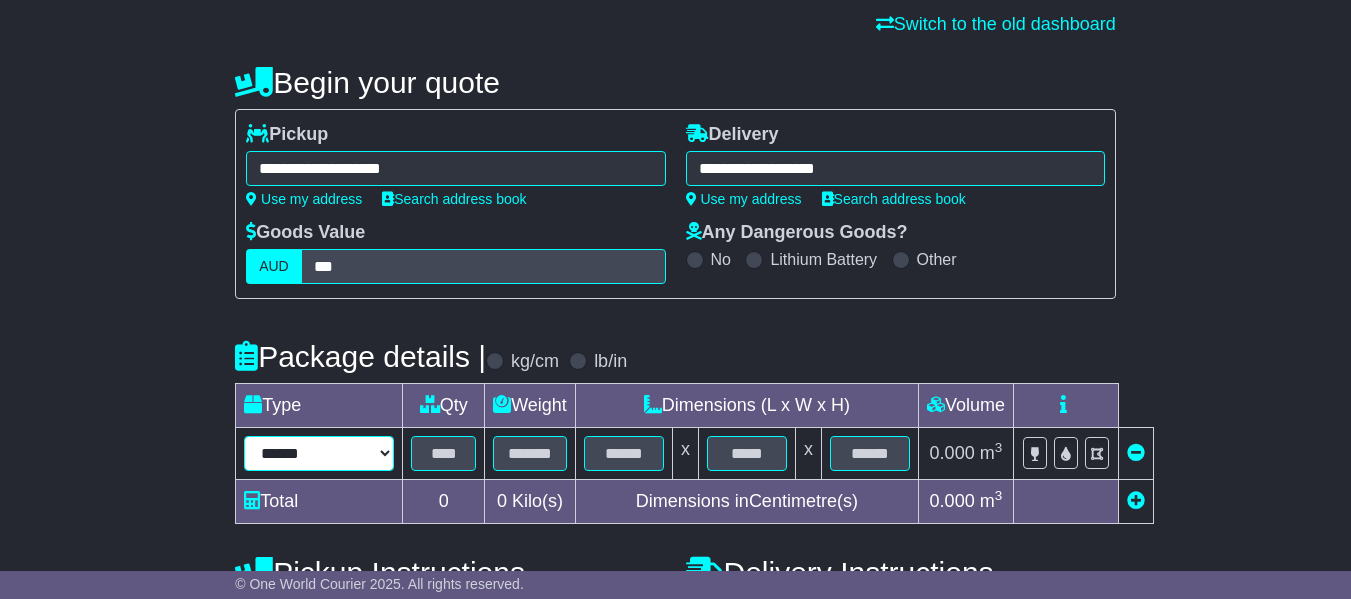 click on "****** ****** *** ******** ***** **** **** ****** *** *******" at bounding box center [319, 453] 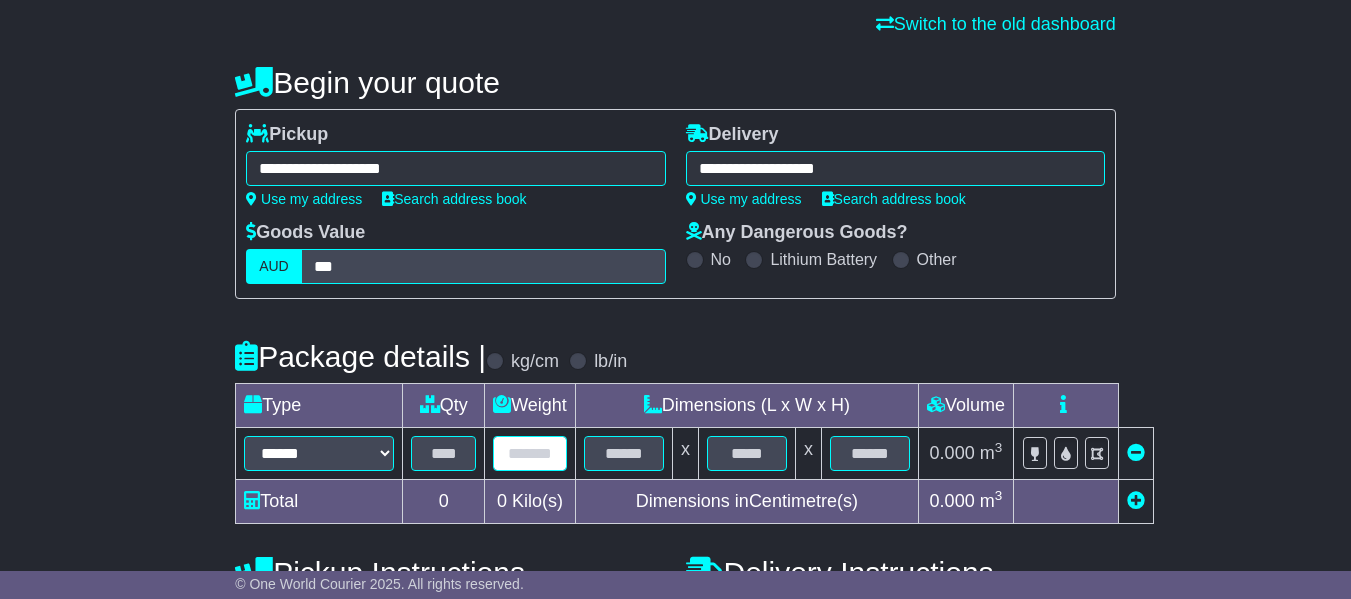 click at bounding box center (530, 453) 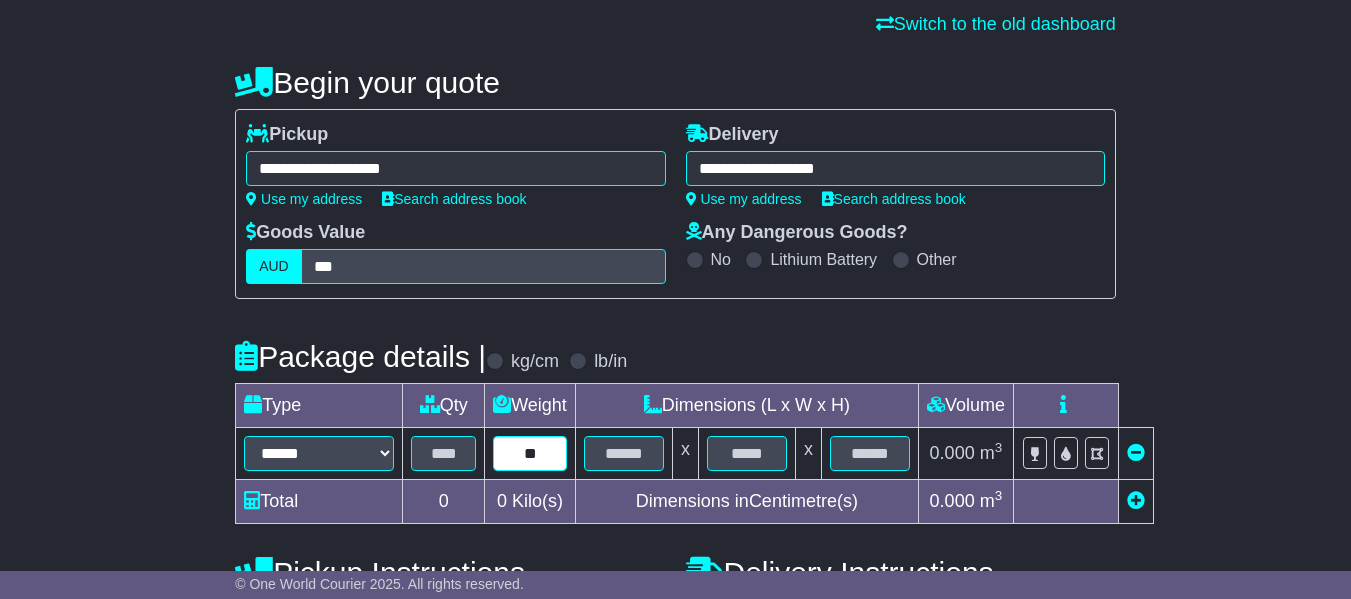 type on "**" 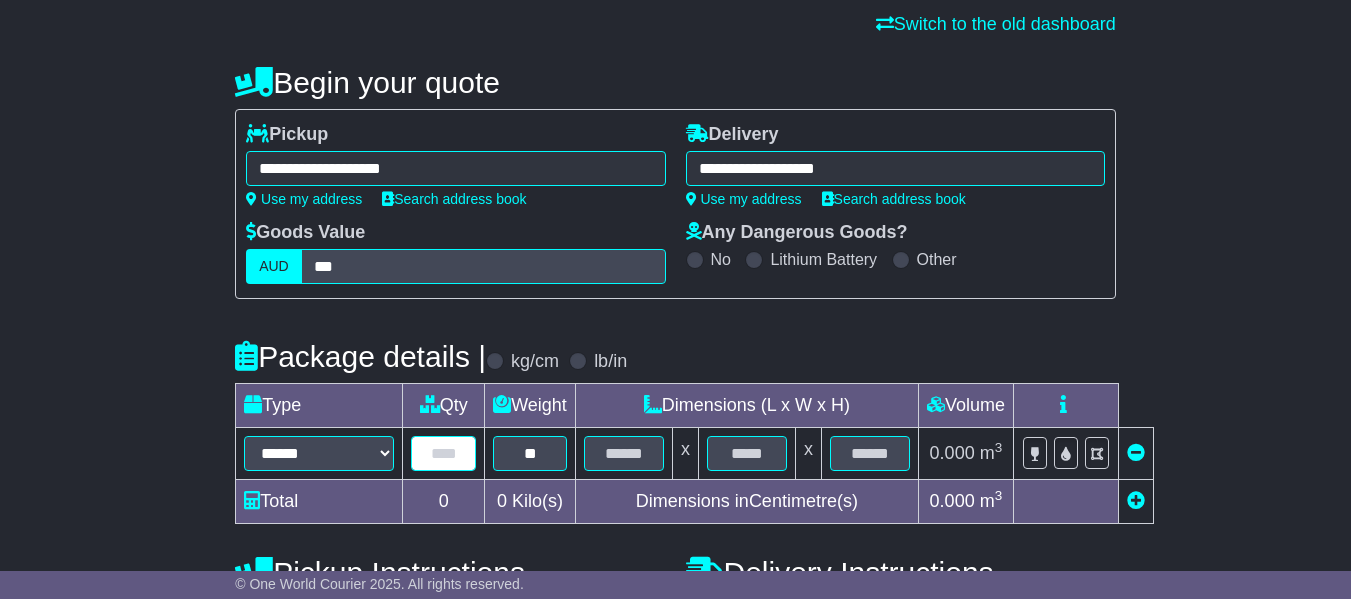 click at bounding box center [443, 453] 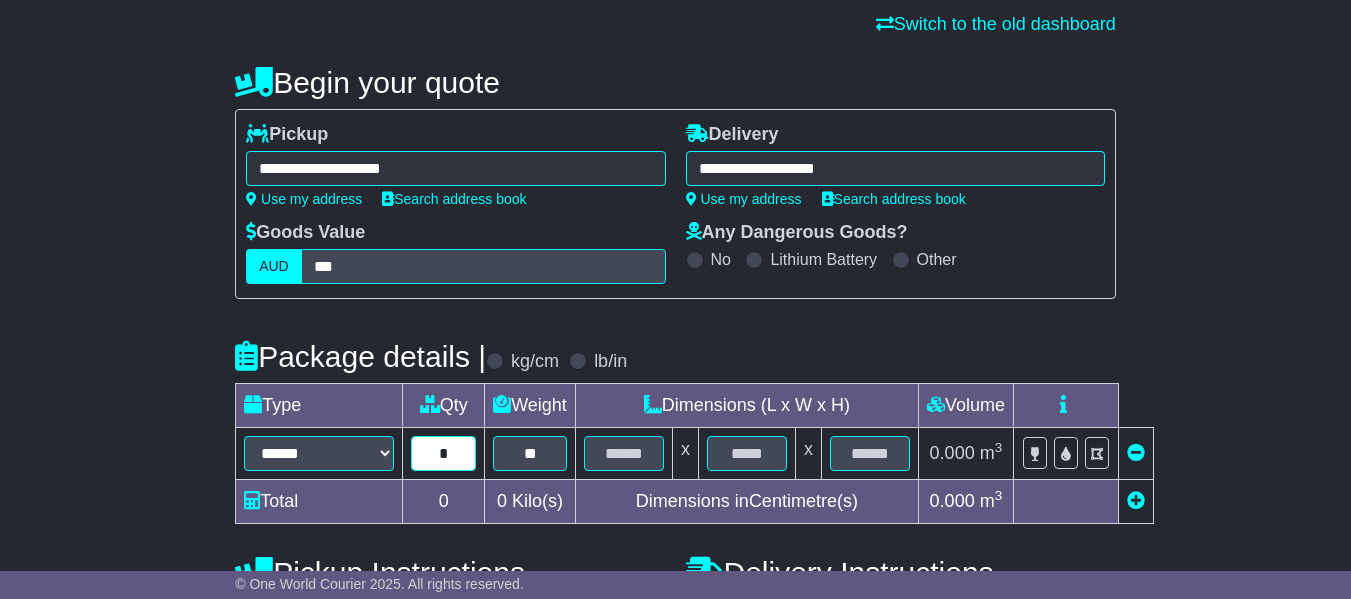 type on "*" 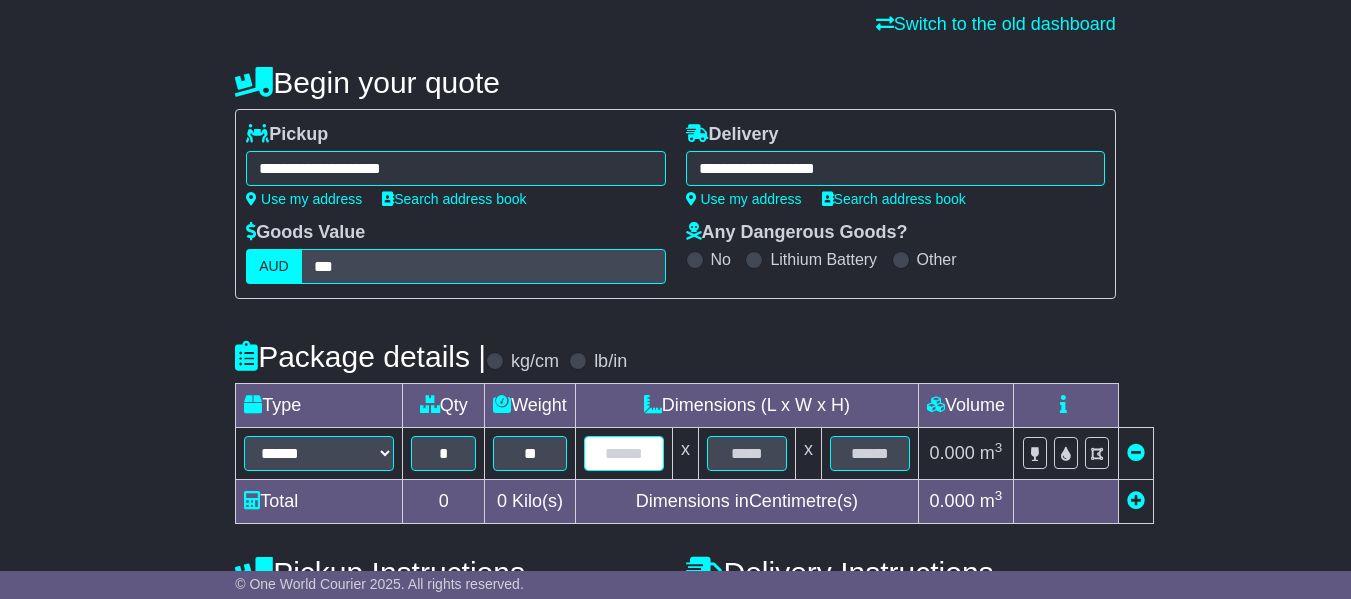 click at bounding box center [624, 453] 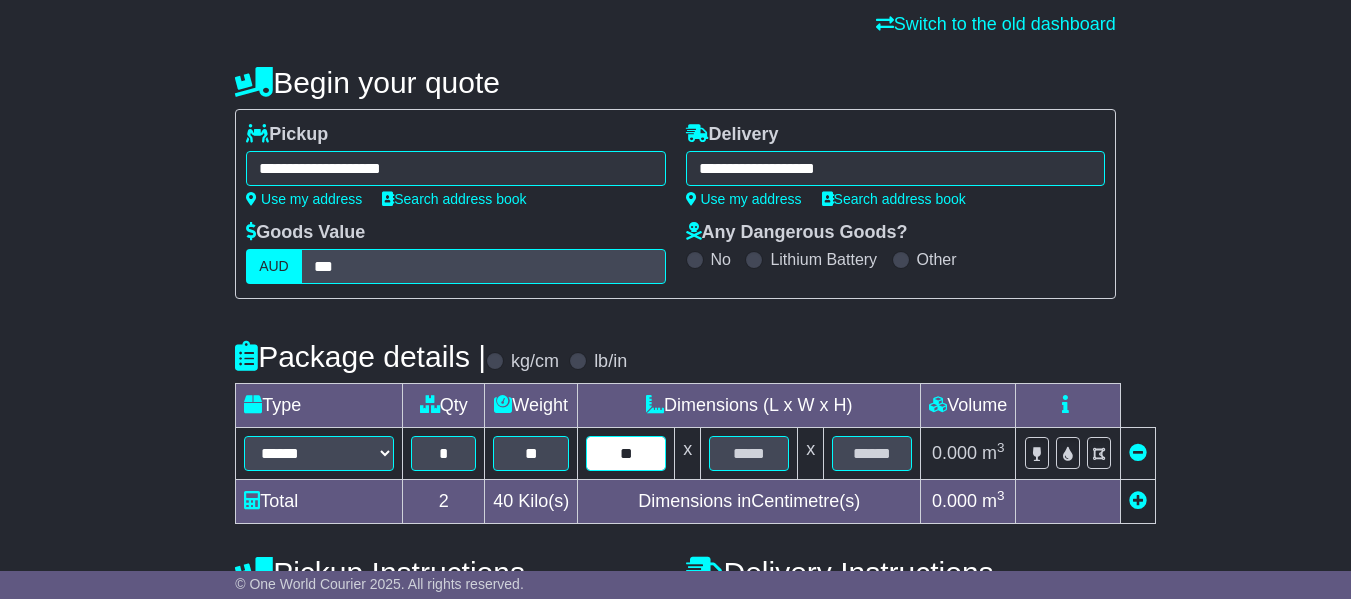 type on "**" 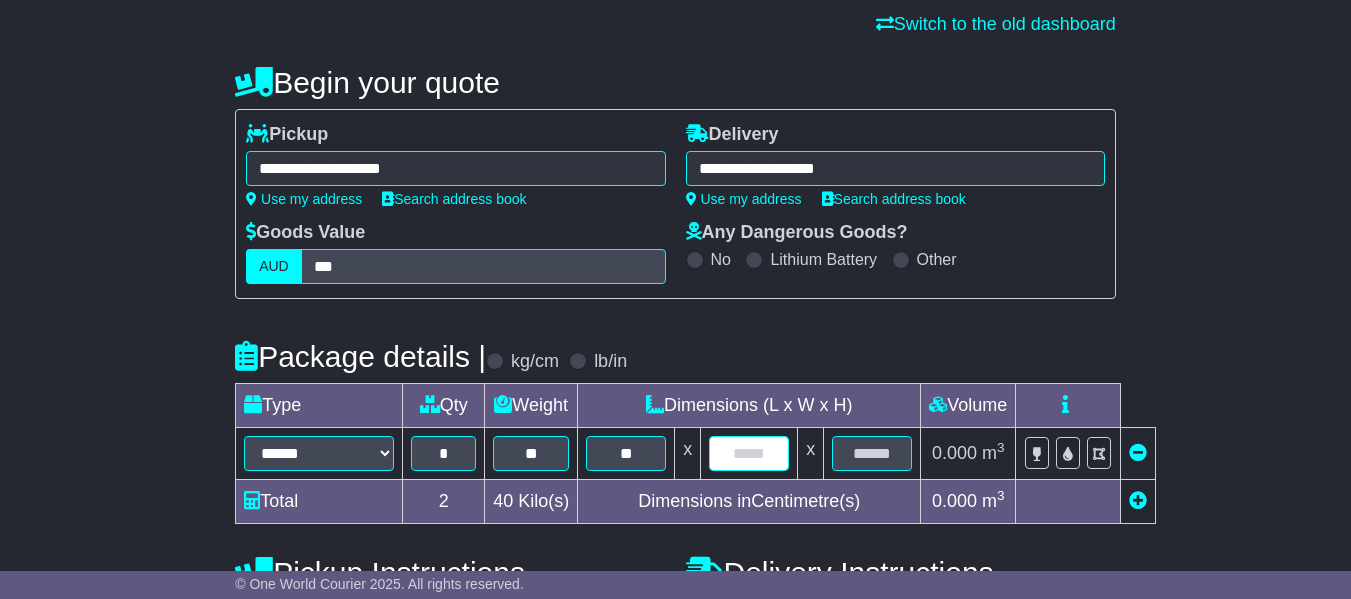type on "*" 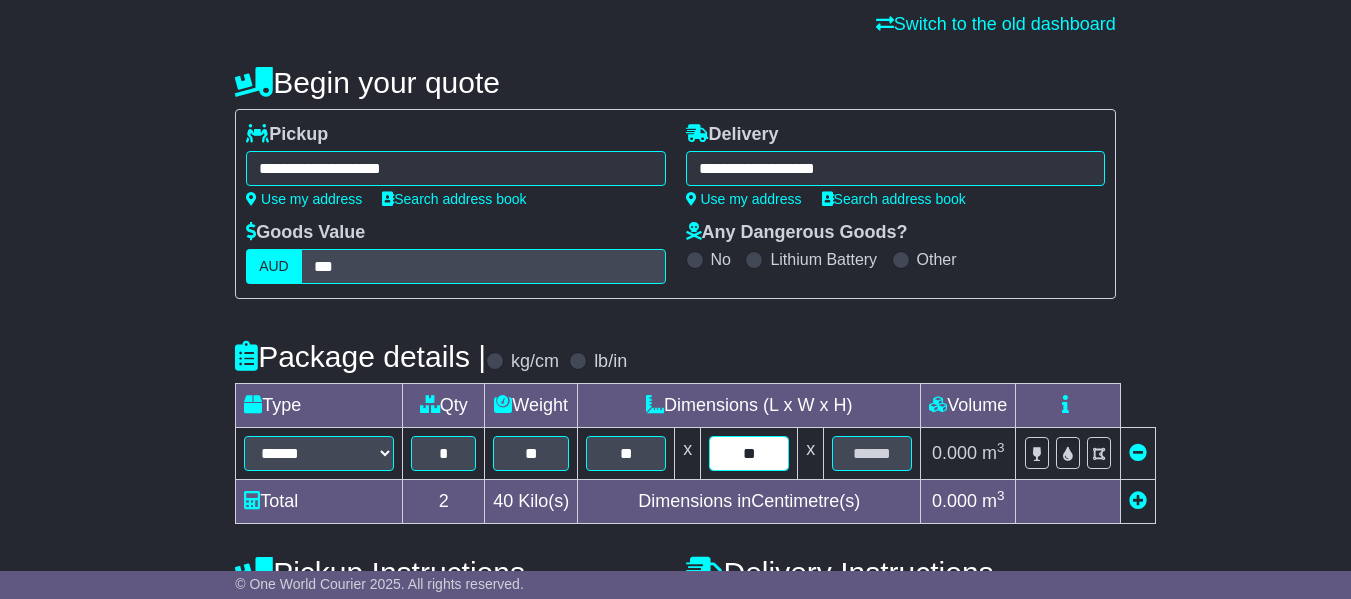 type on "**" 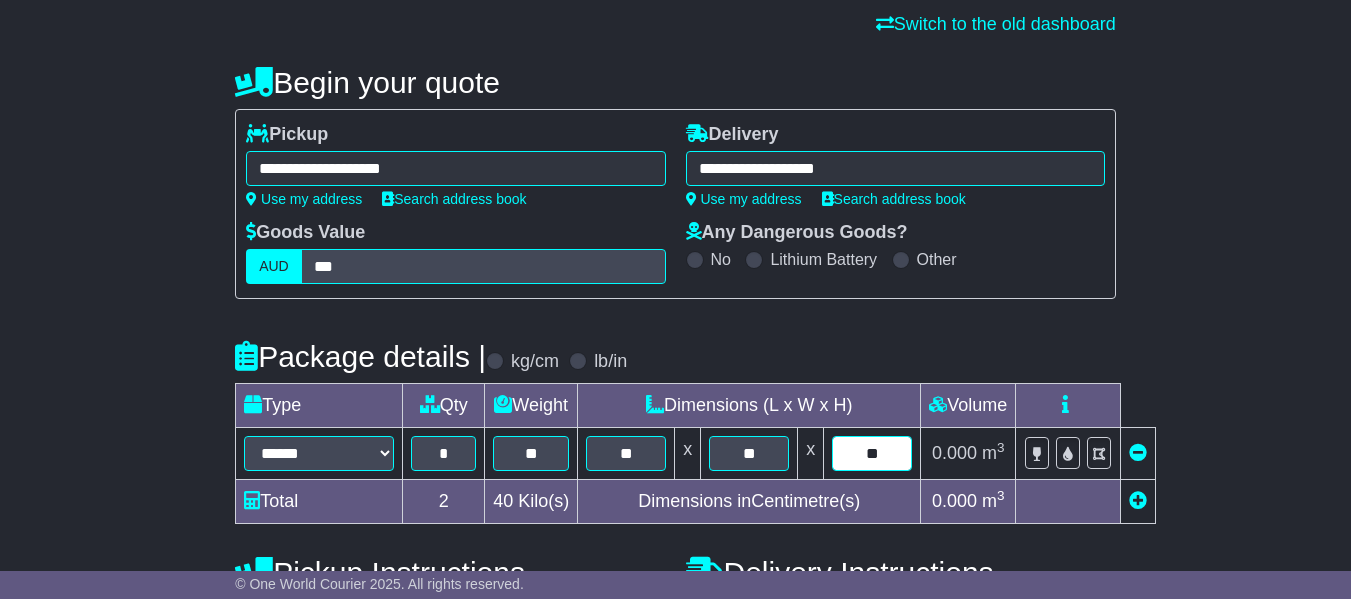 type on "**" 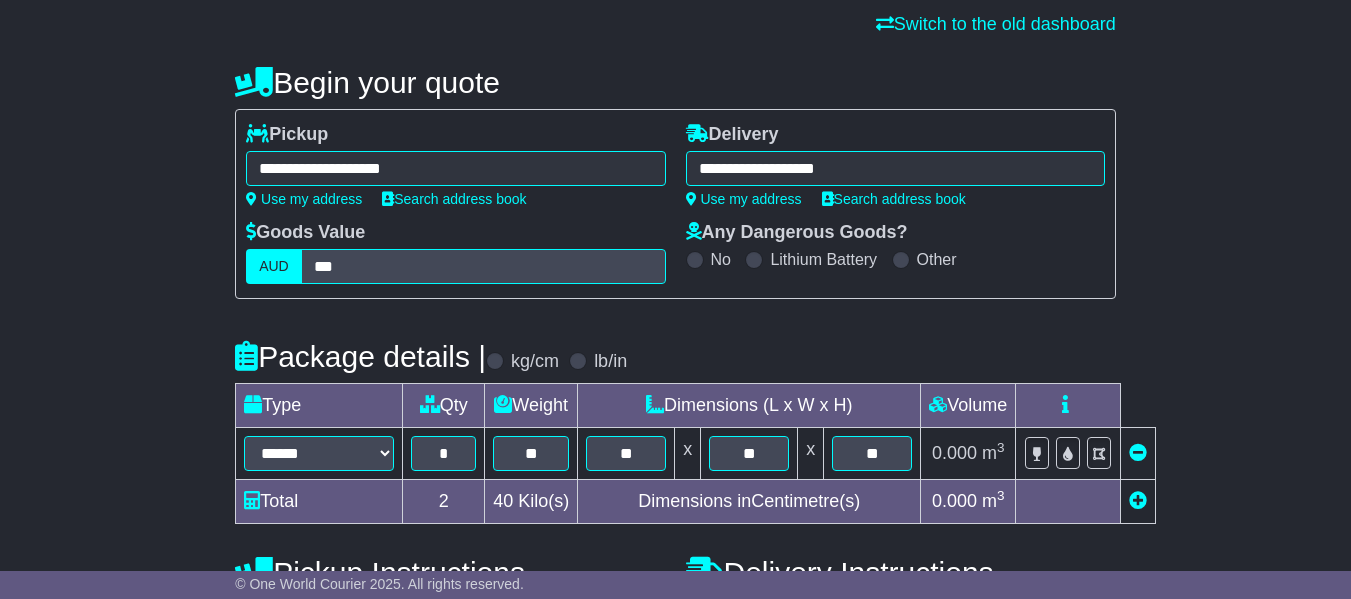 click on "**********" at bounding box center [675, 535] 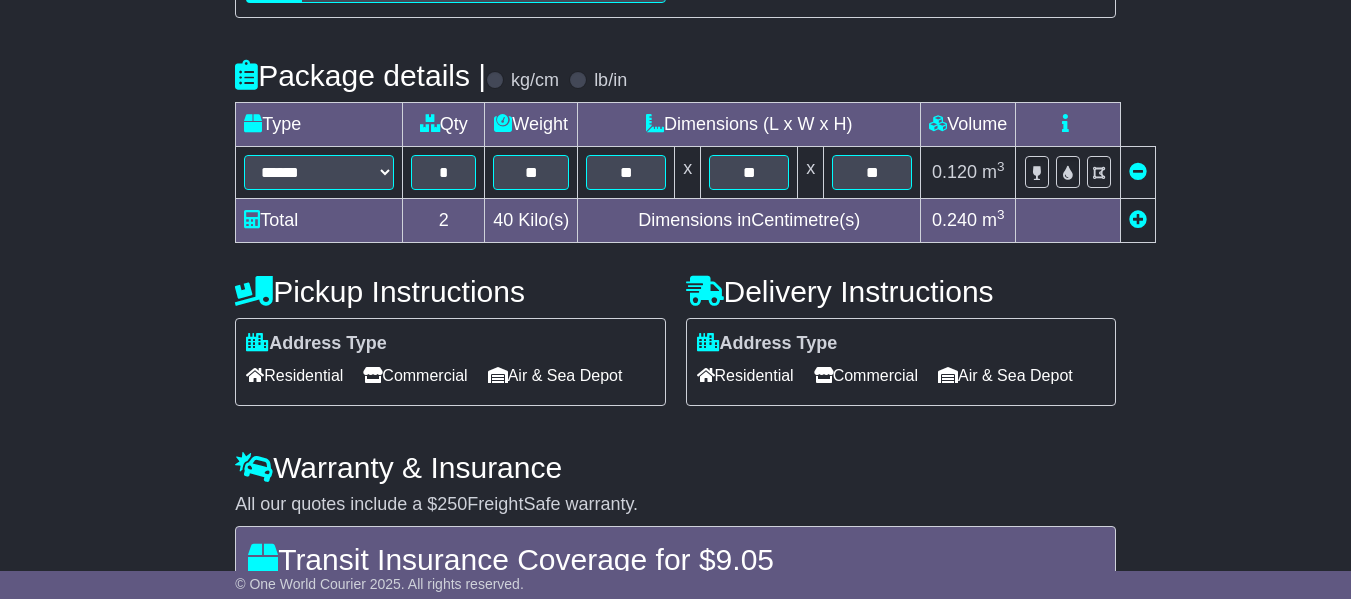 scroll, scrollTop: 463, scrollLeft: 0, axis: vertical 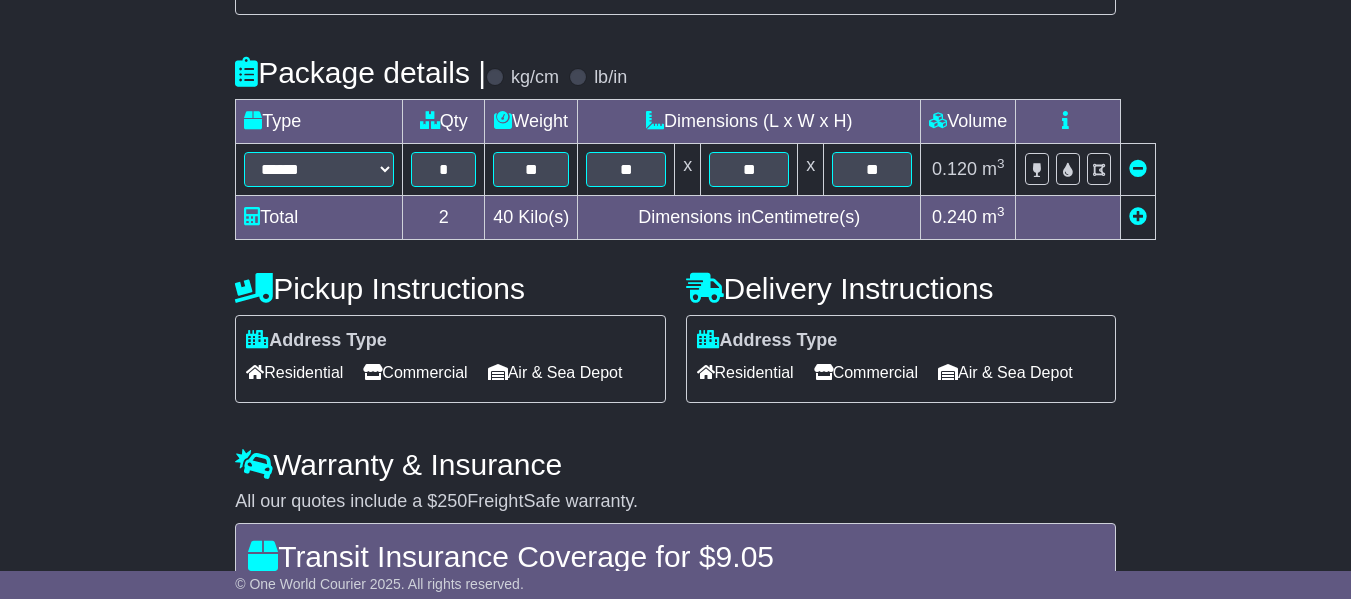 click on "Address Type
Residential
Commercial
[GEOGRAPHIC_DATA]
Unloading" at bounding box center (901, 359) 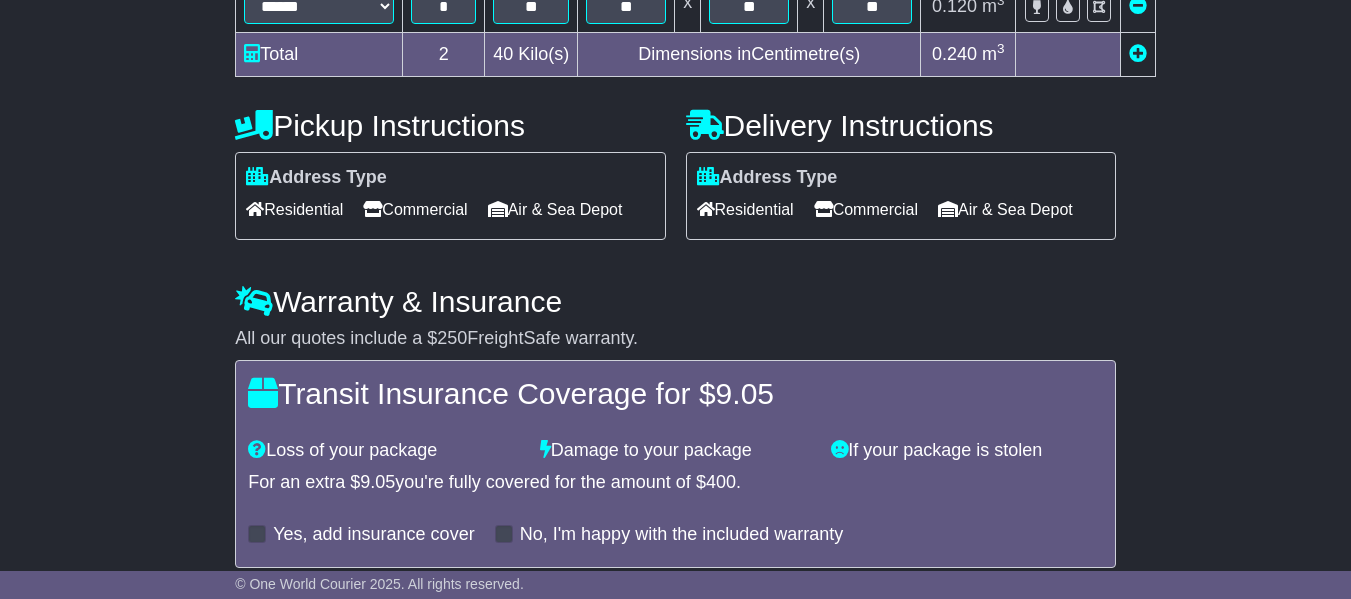 scroll, scrollTop: 743, scrollLeft: 0, axis: vertical 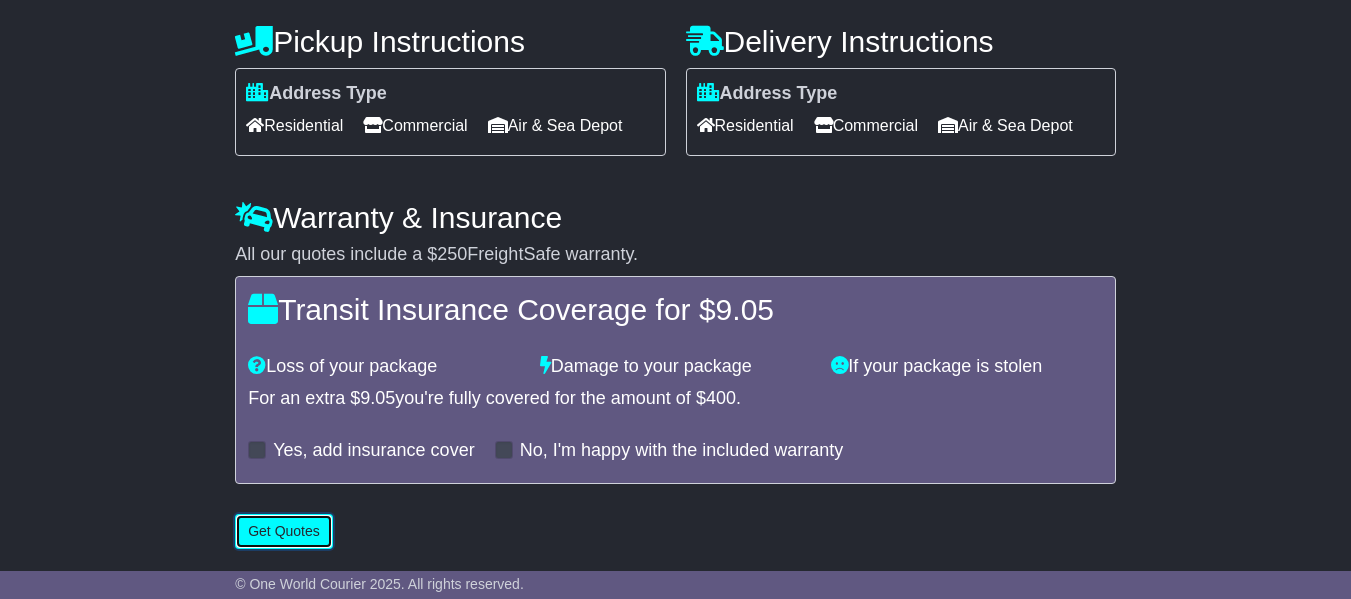 click on "Get Quotes" at bounding box center (284, 531) 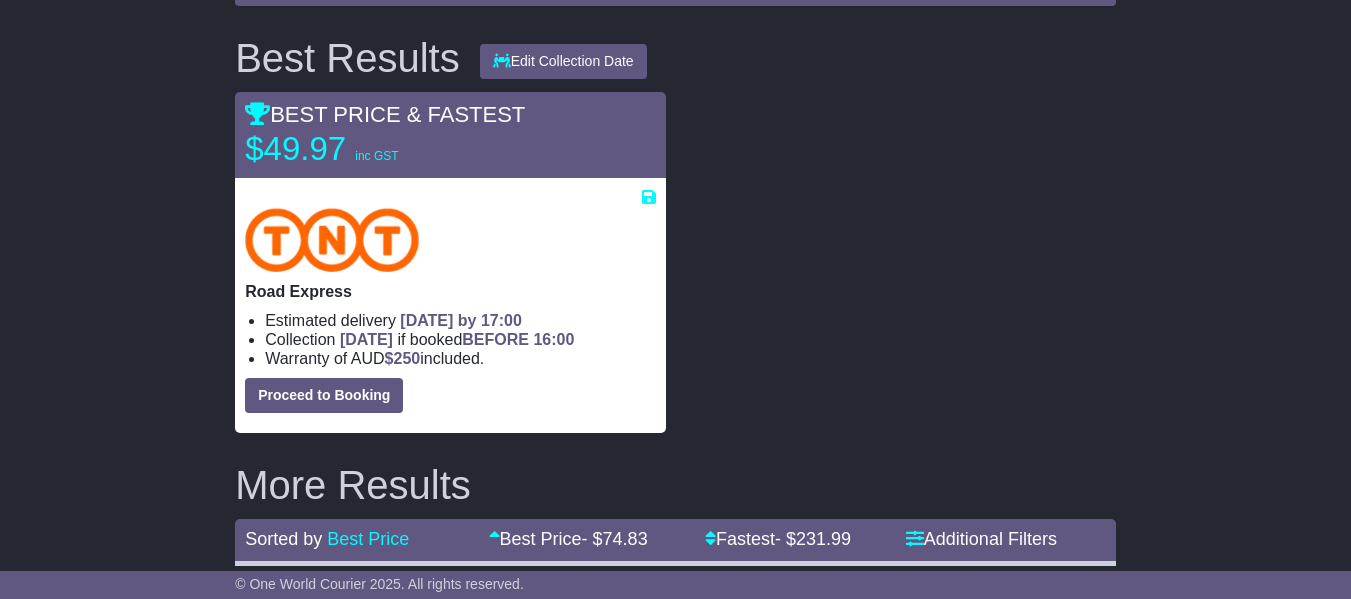 scroll, scrollTop: 296, scrollLeft: 0, axis: vertical 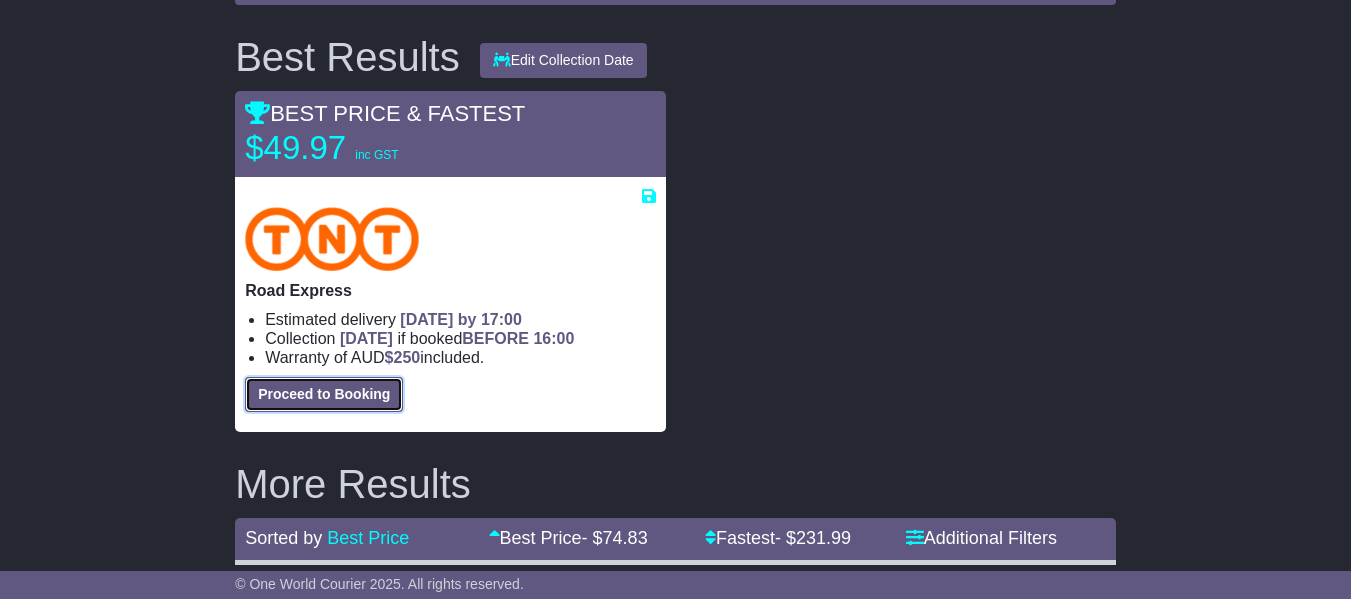 click on "Proceed to Booking" at bounding box center [324, 394] 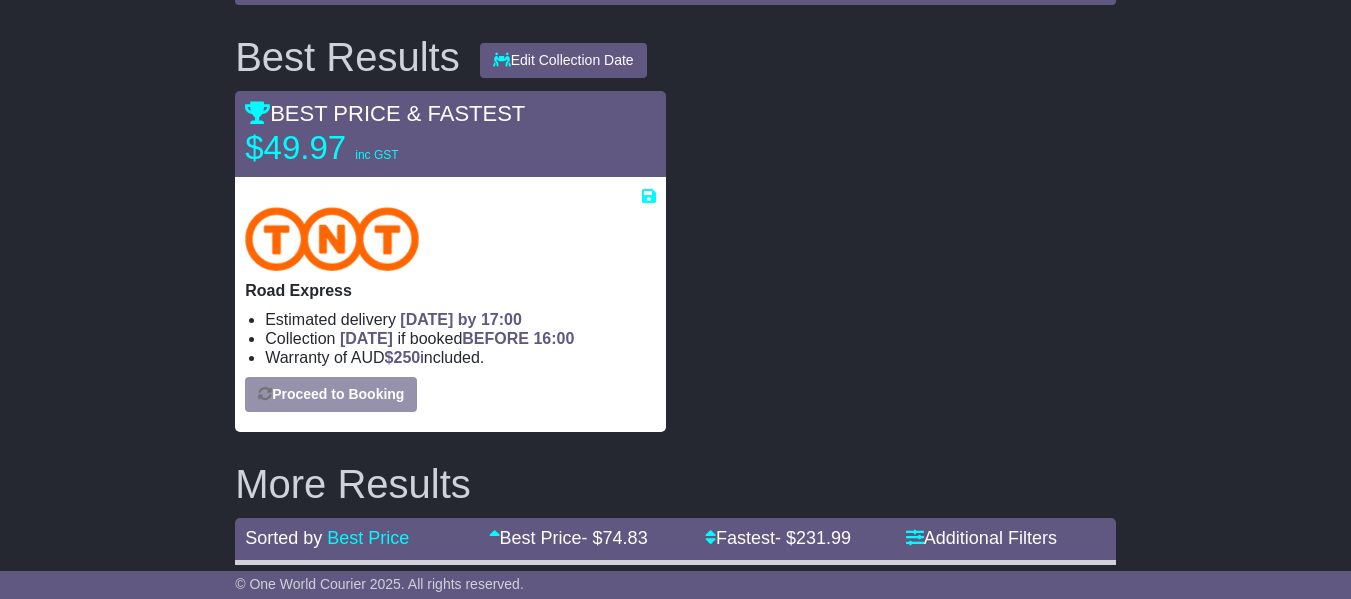 select on "****" 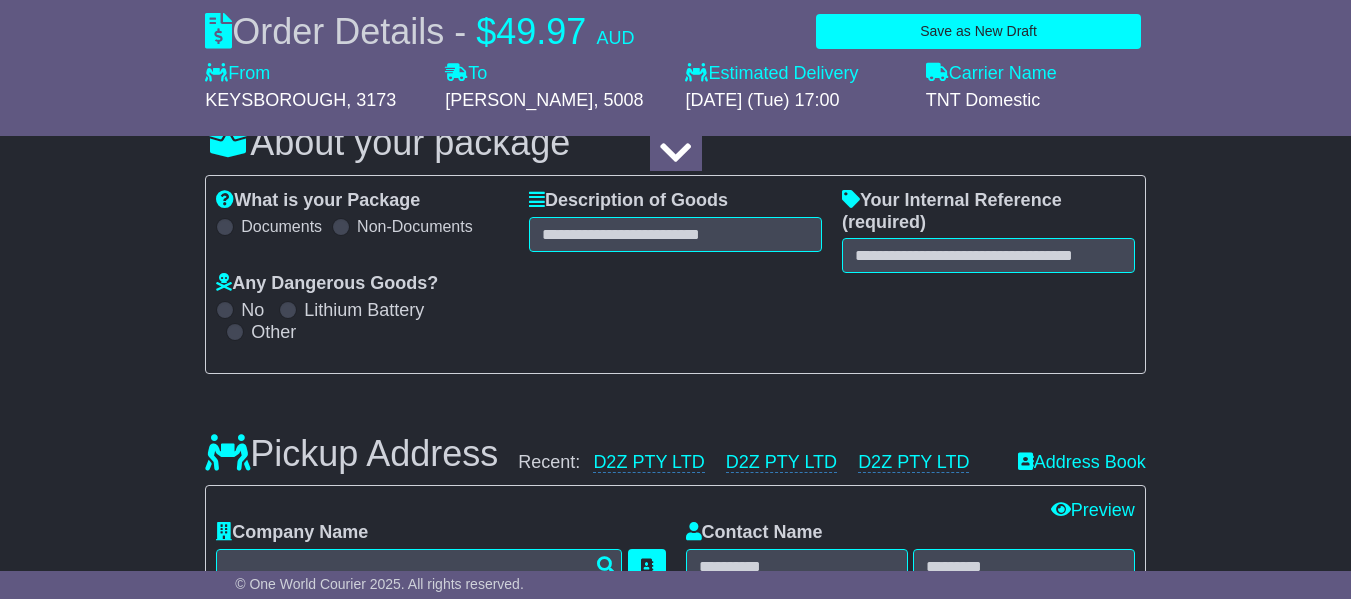 select 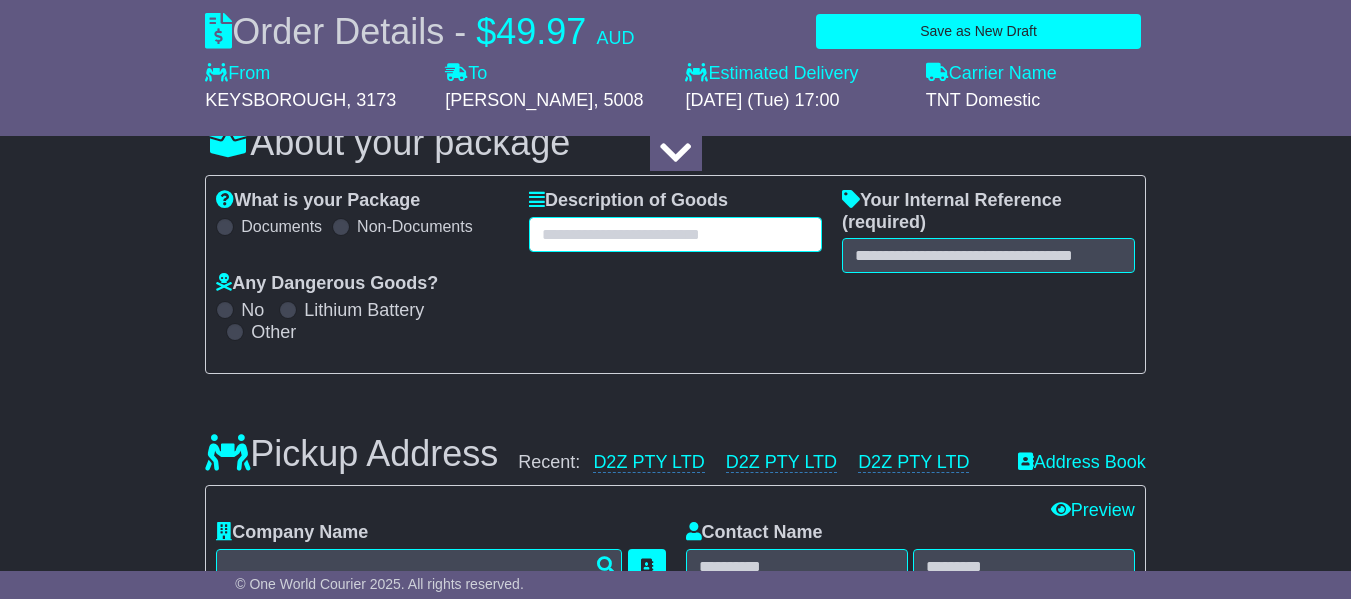 click at bounding box center (675, 234) 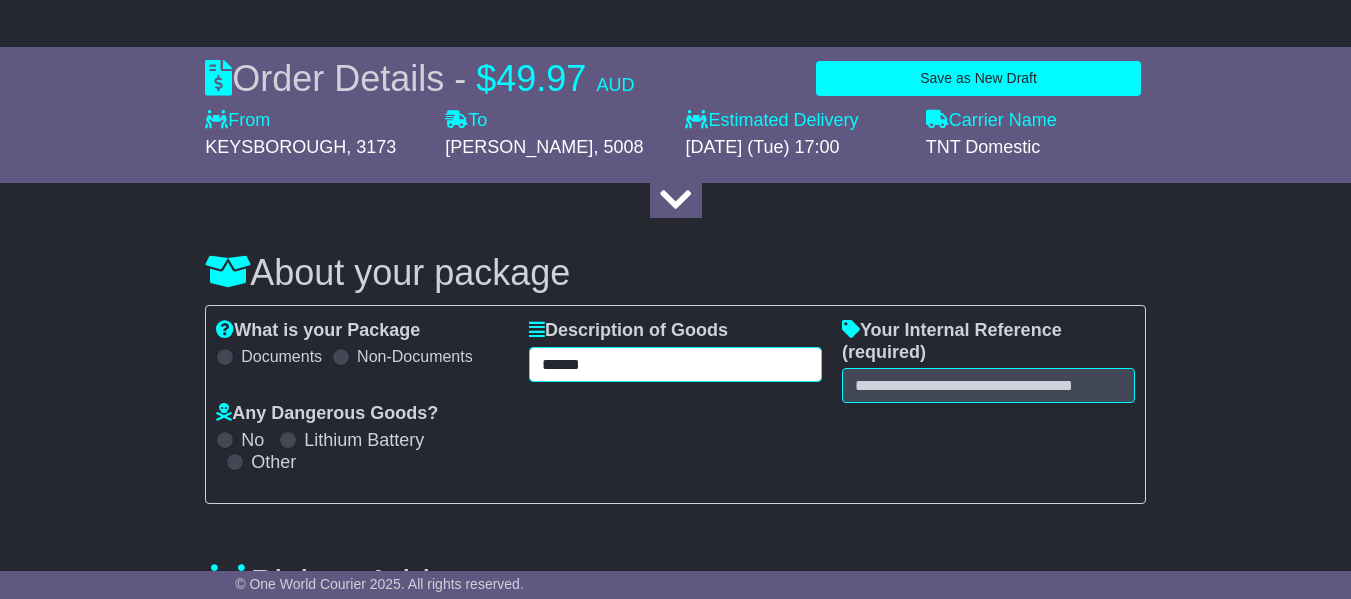 scroll, scrollTop: 165, scrollLeft: 0, axis: vertical 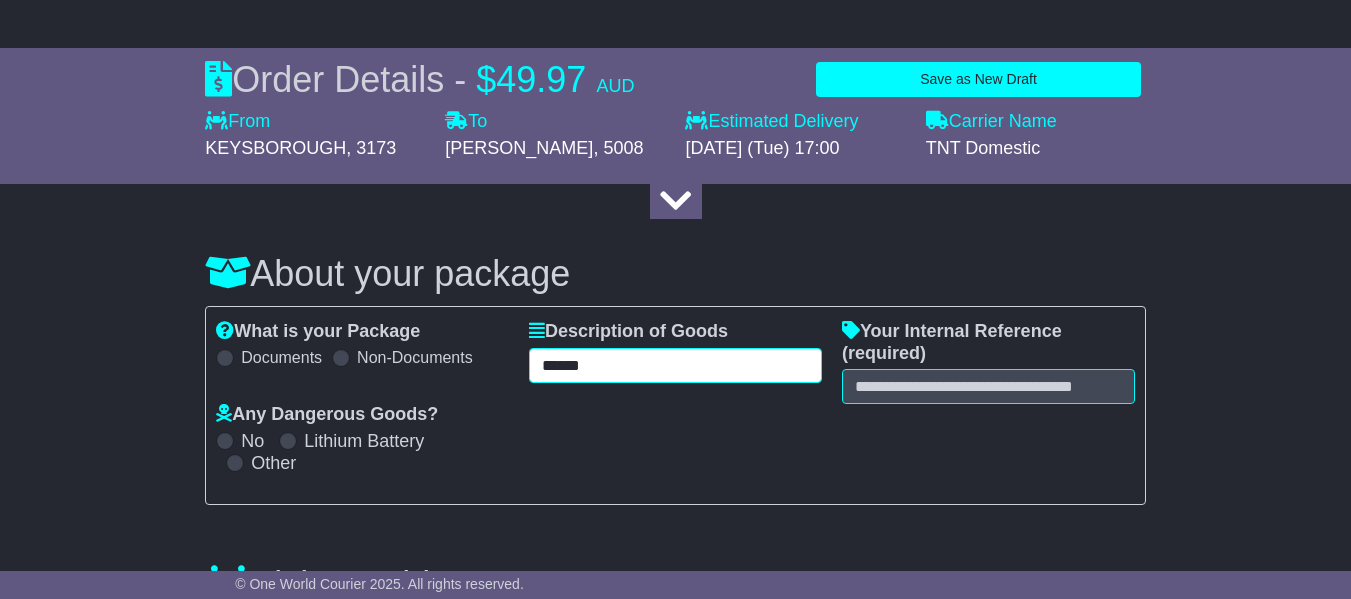 type on "******" 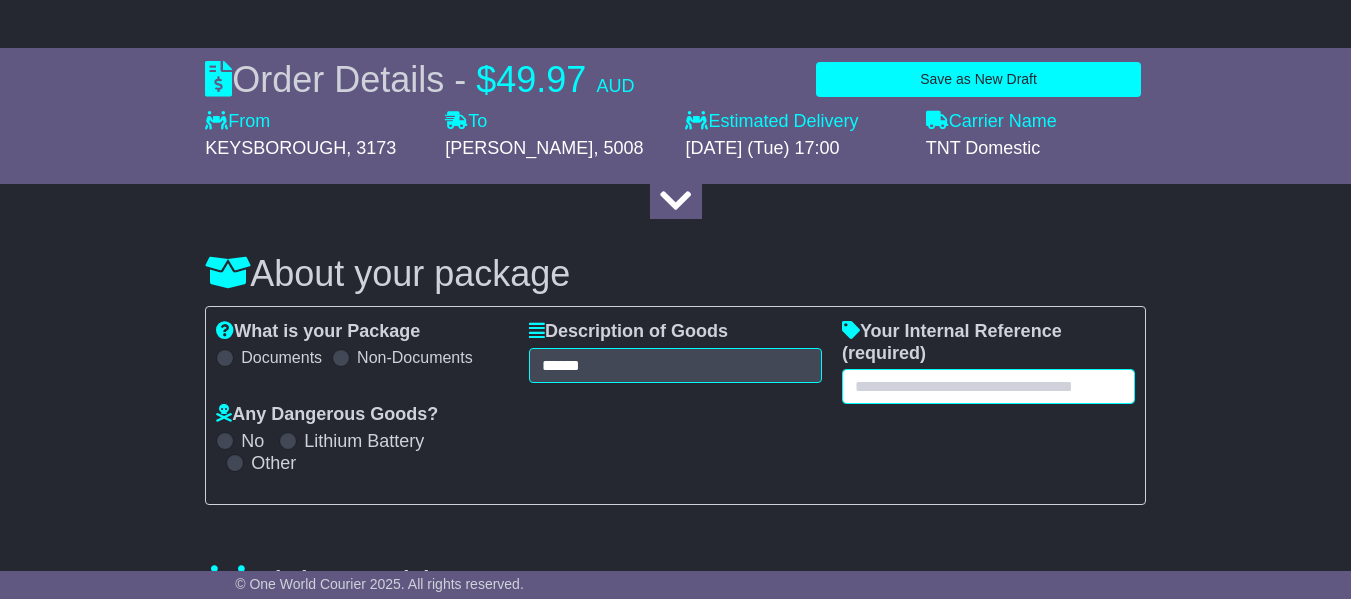 click at bounding box center [988, 386] 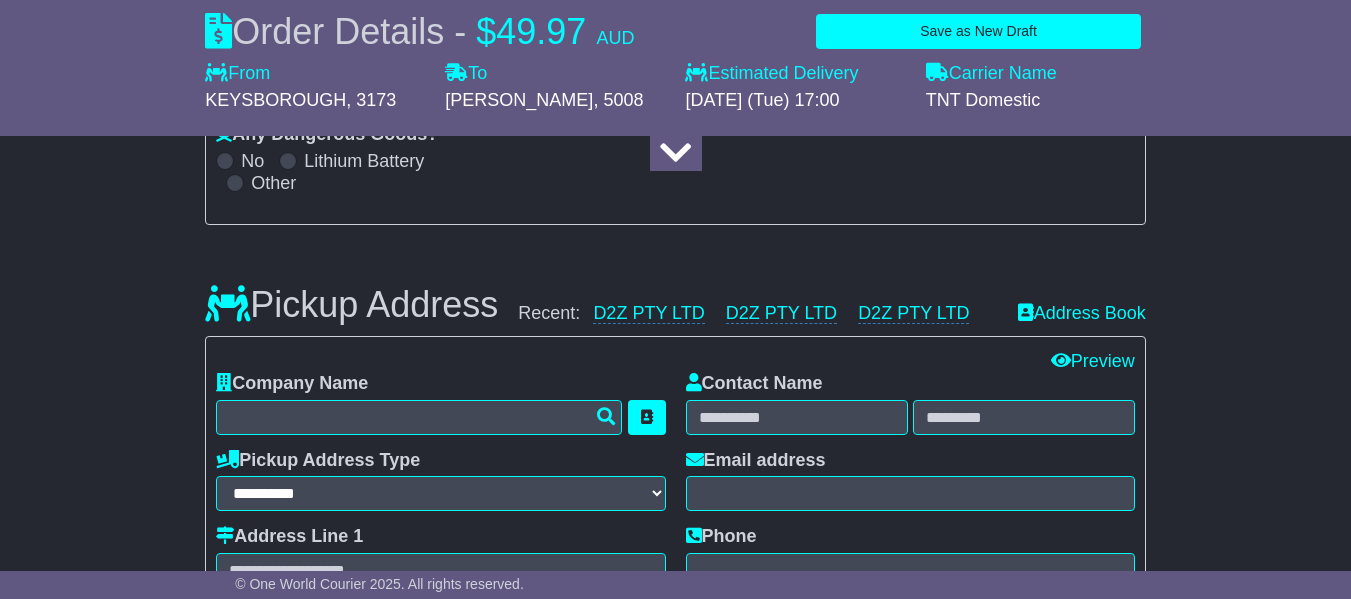 scroll, scrollTop: 458, scrollLeft: 0, axis: vertical 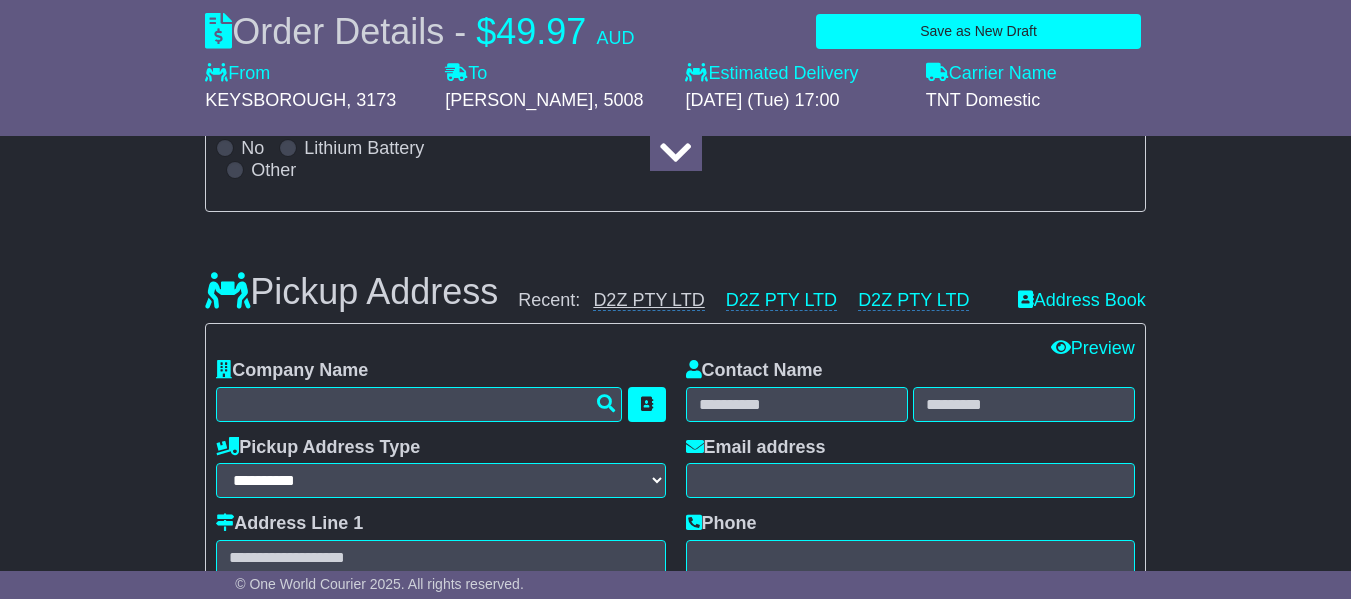 type on "***" 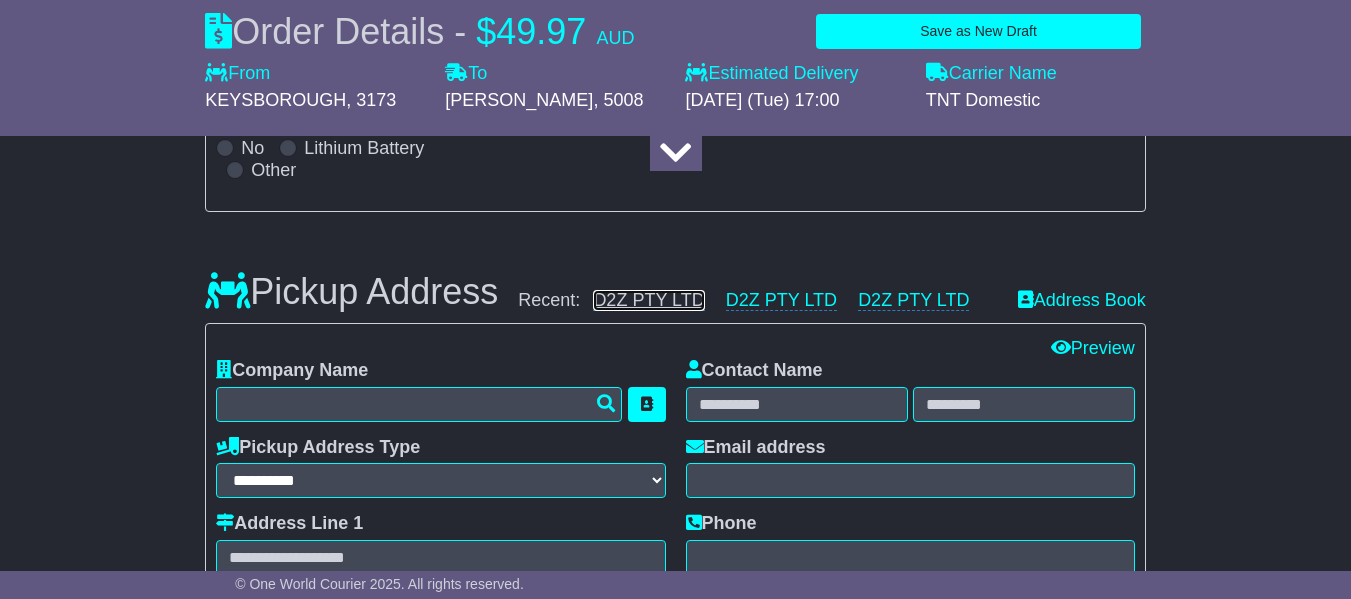 click on "D2Z PTY LTD" at bounding box center (648, 300) 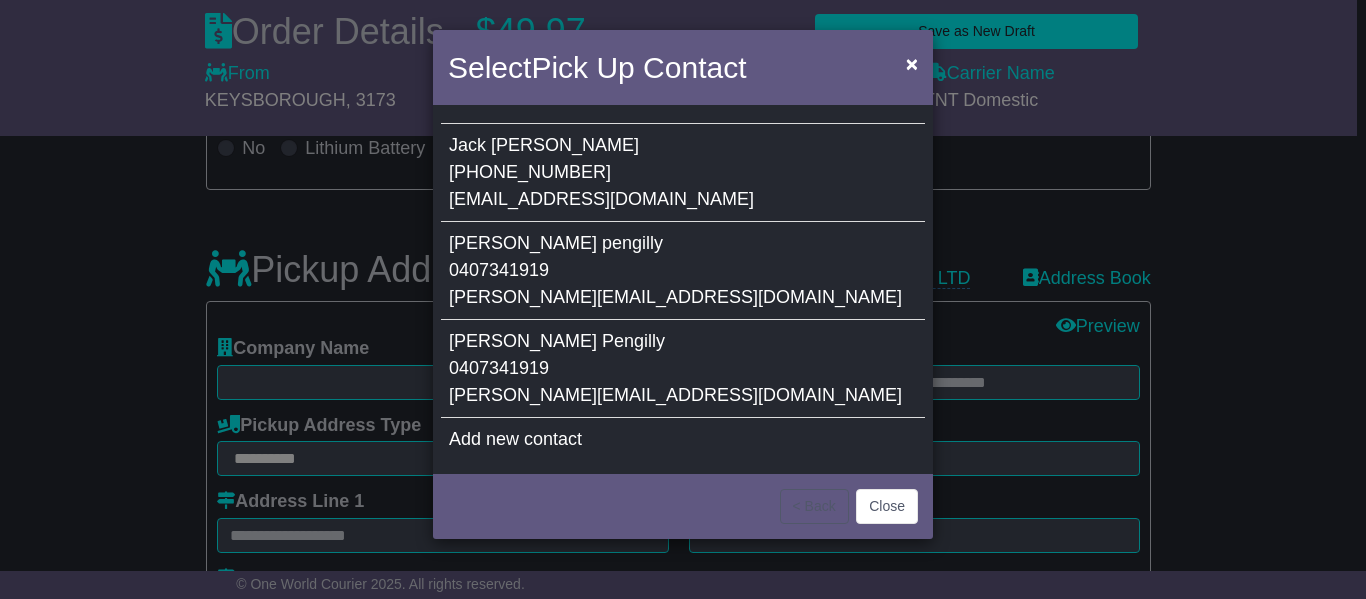 click on "[PERSON_NAME]
[PHONE_NUMBER]
[EMAIL_ADDRESS][DOMAIN_NAME]" at bounding box center [683, 173] 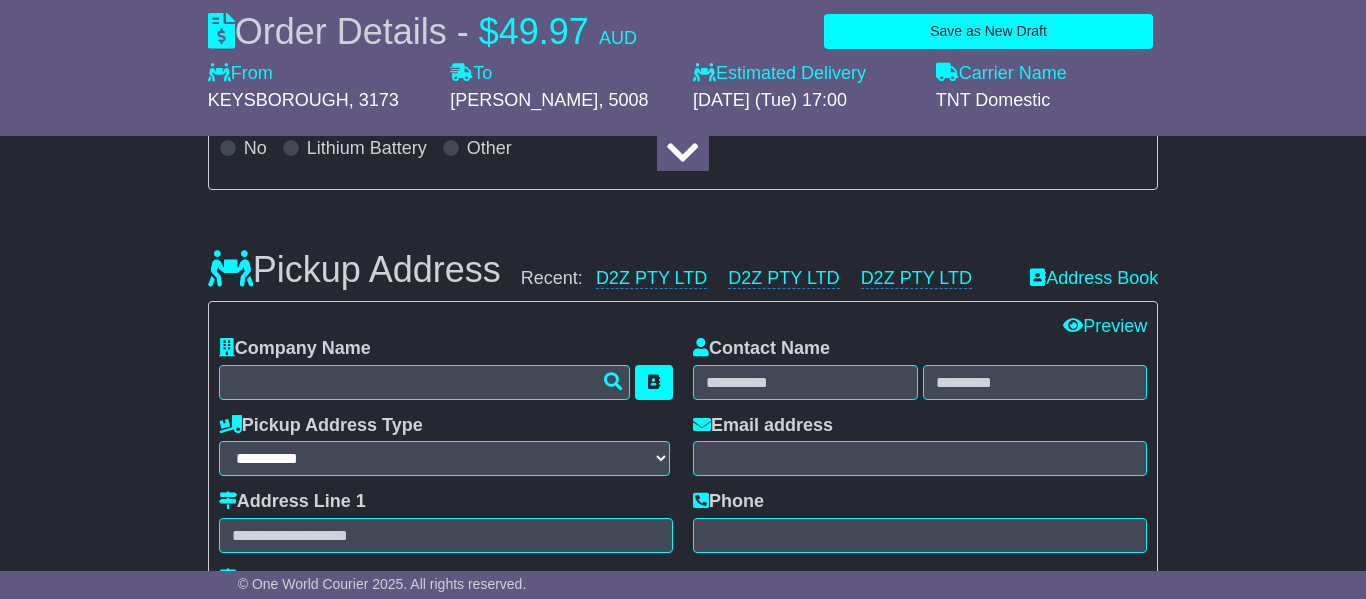 type on "**********" 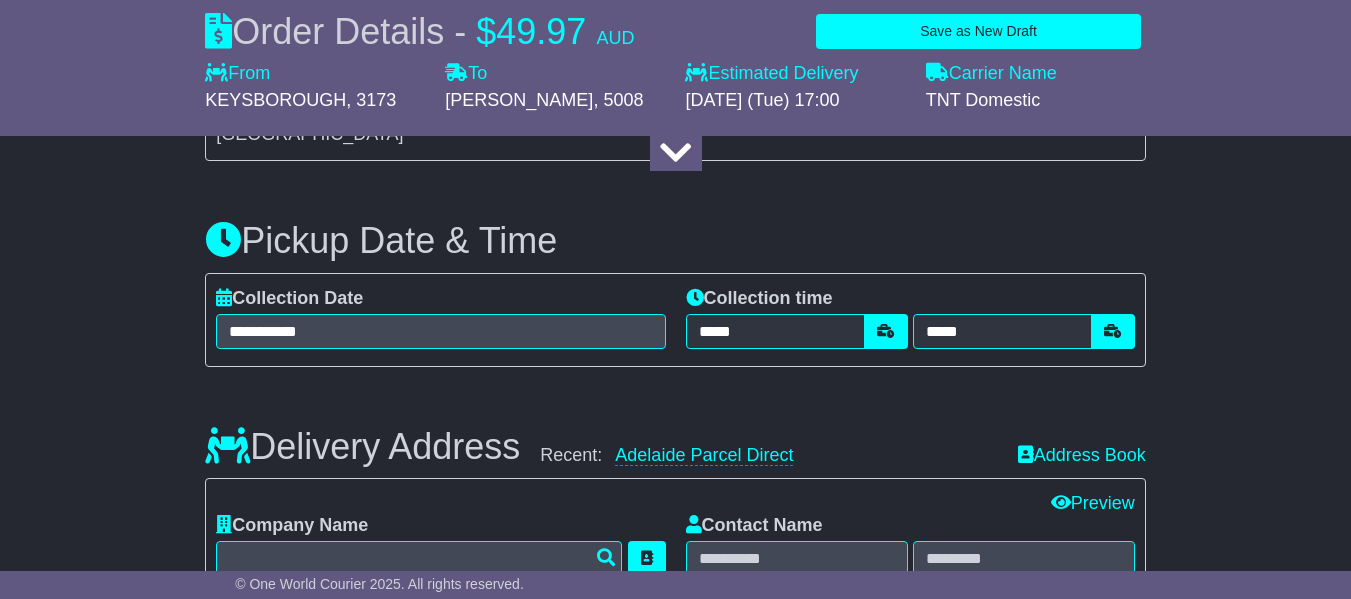 scroll, scrollTop: 1155, scrollLeft: 0, axis: vertical 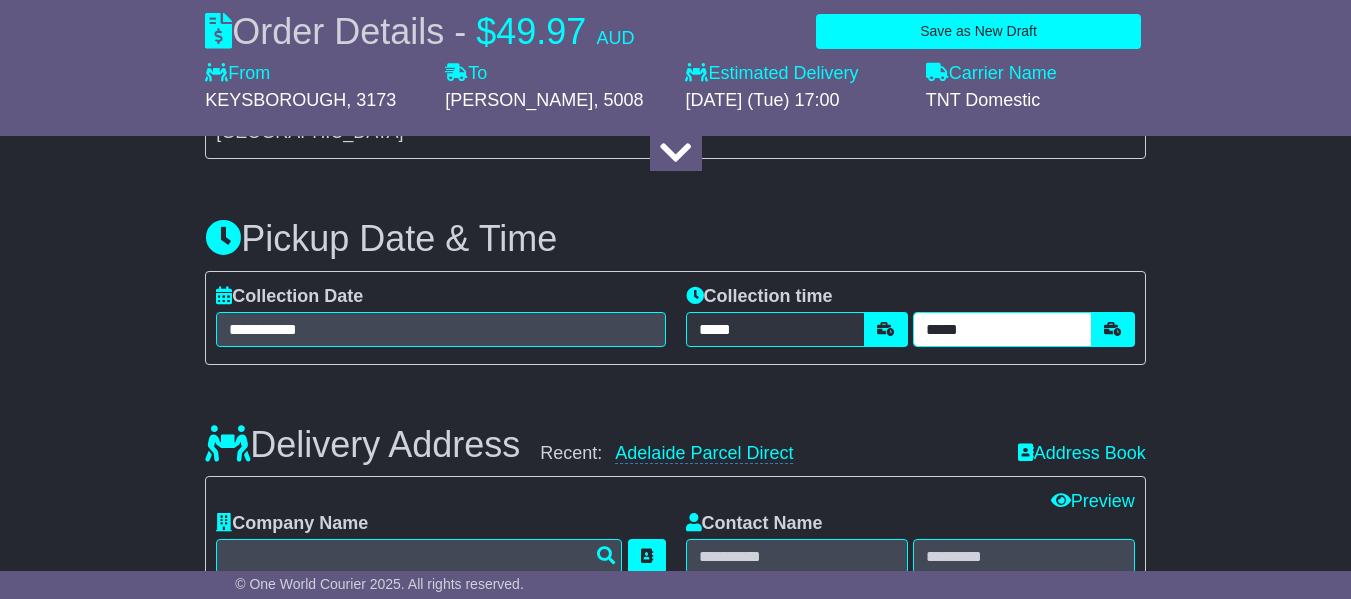 click on "*****" at bounding box center (1002, 329) 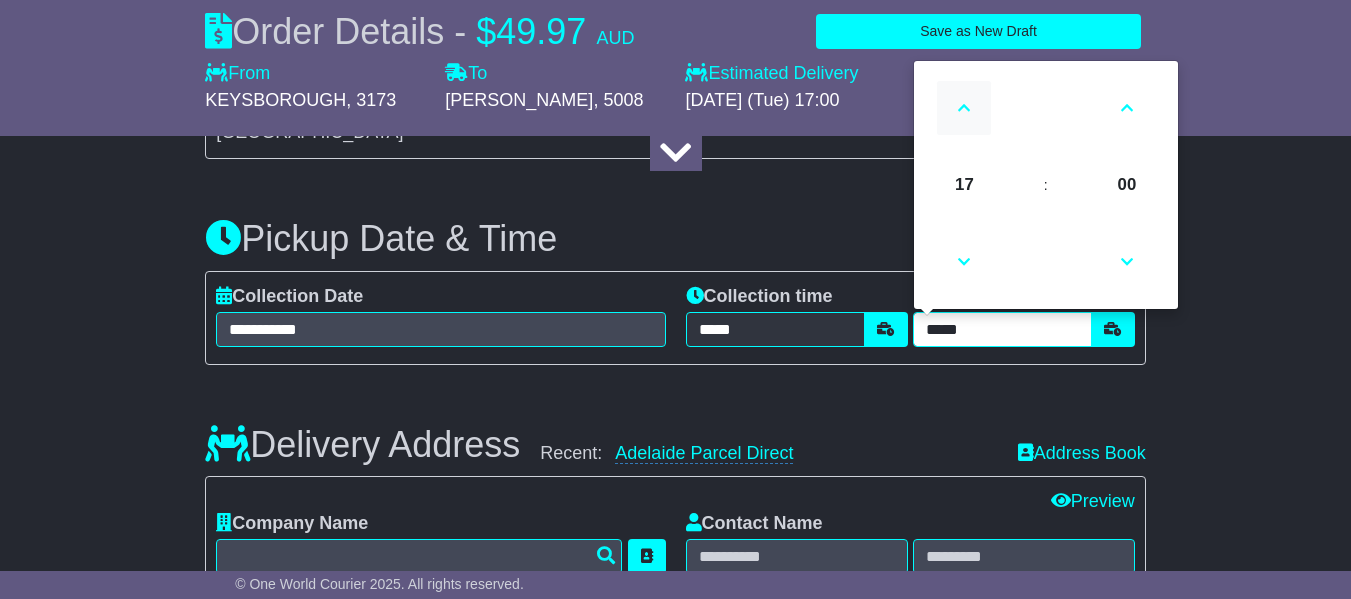 click at bounding box center [964, 108] 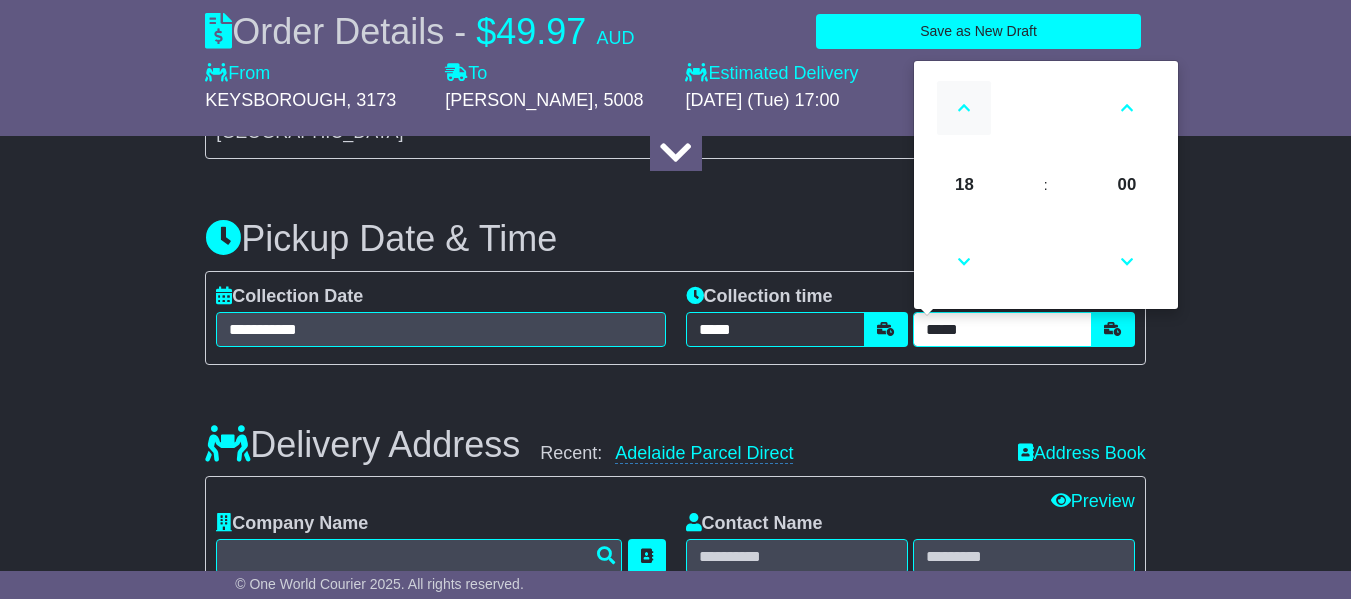click at bounding box center (964, 108) 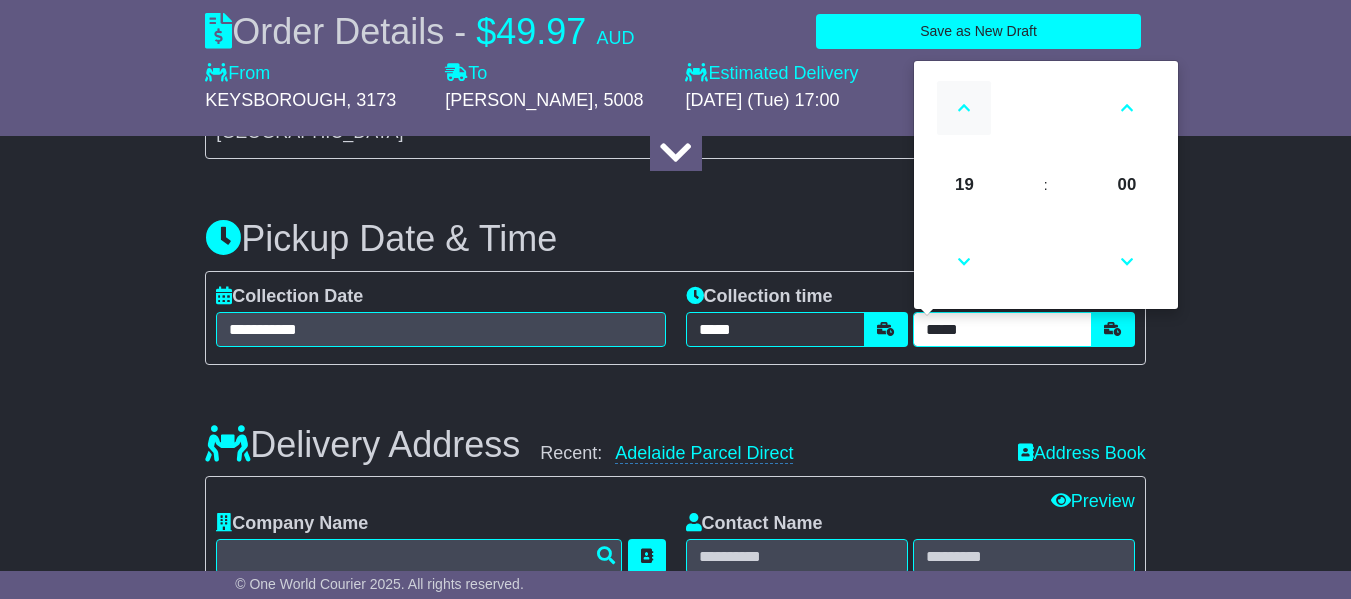 click at bounding box center [964, 108] 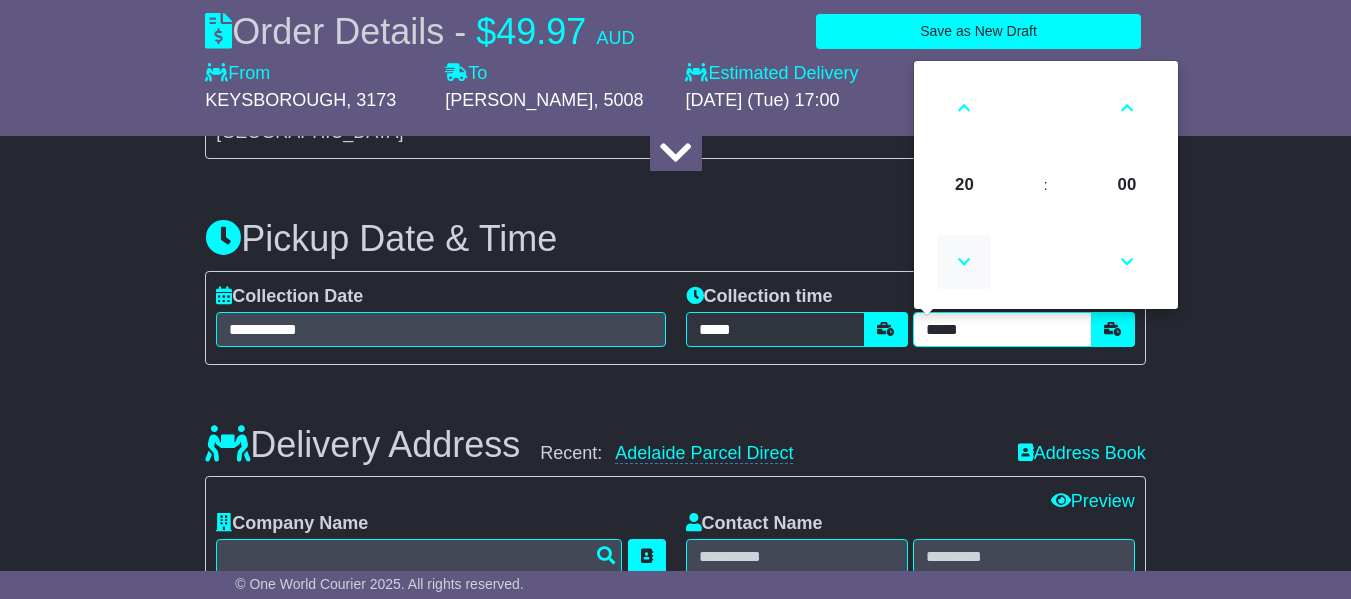 click at bounding box center (964, 262) 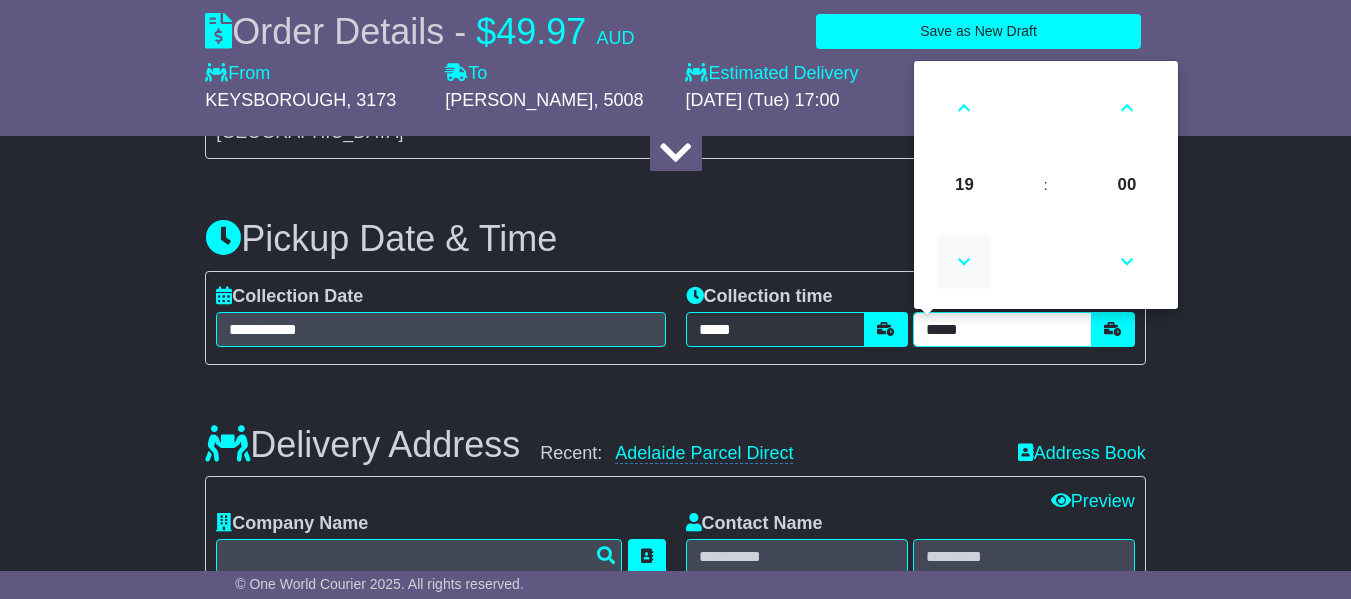 click at bounding box center (964, 262) 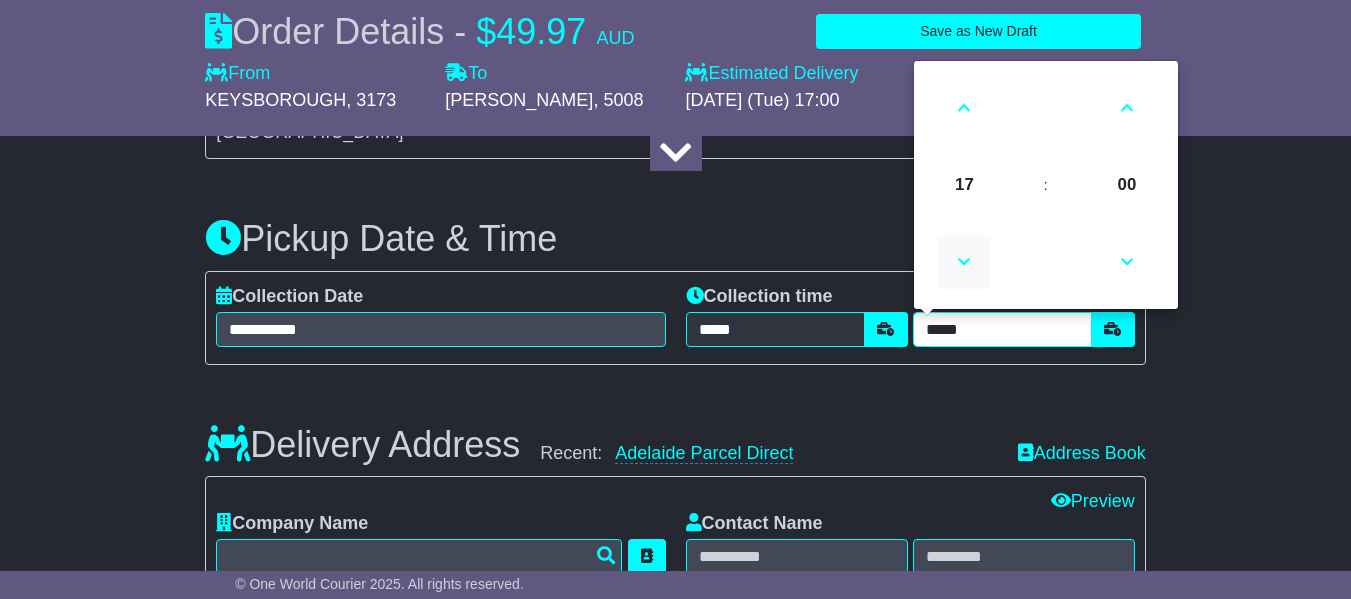 click at bounding box center (964, 262) 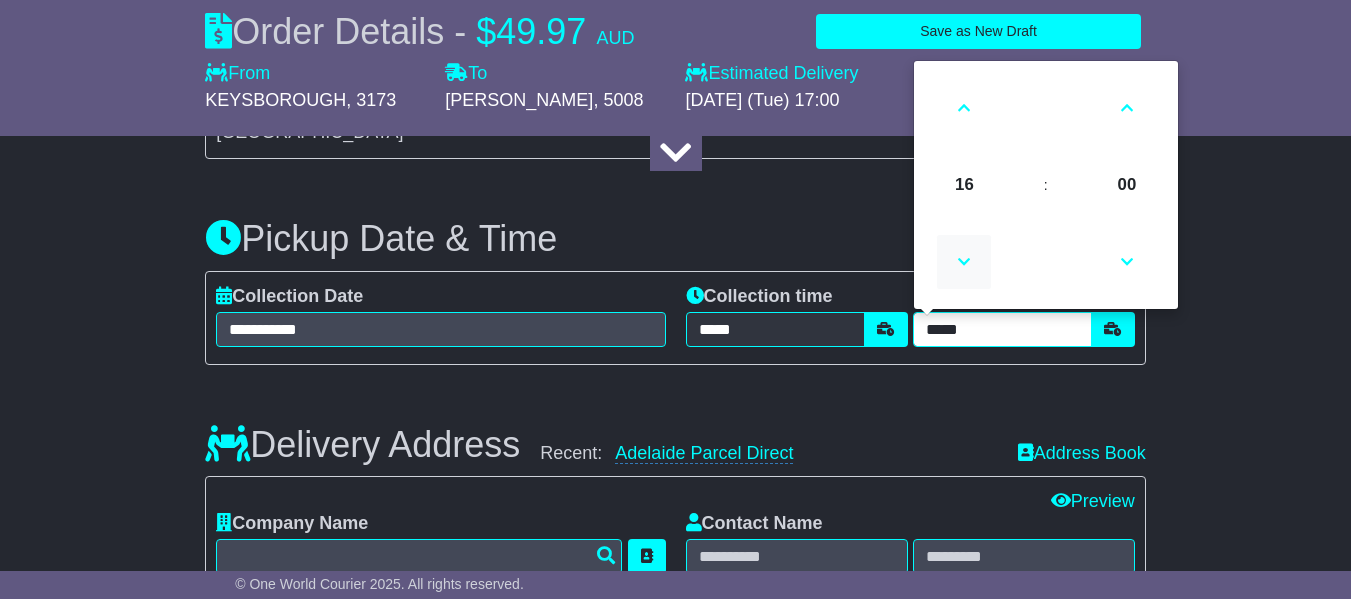 click at bounding box center [964, 262] 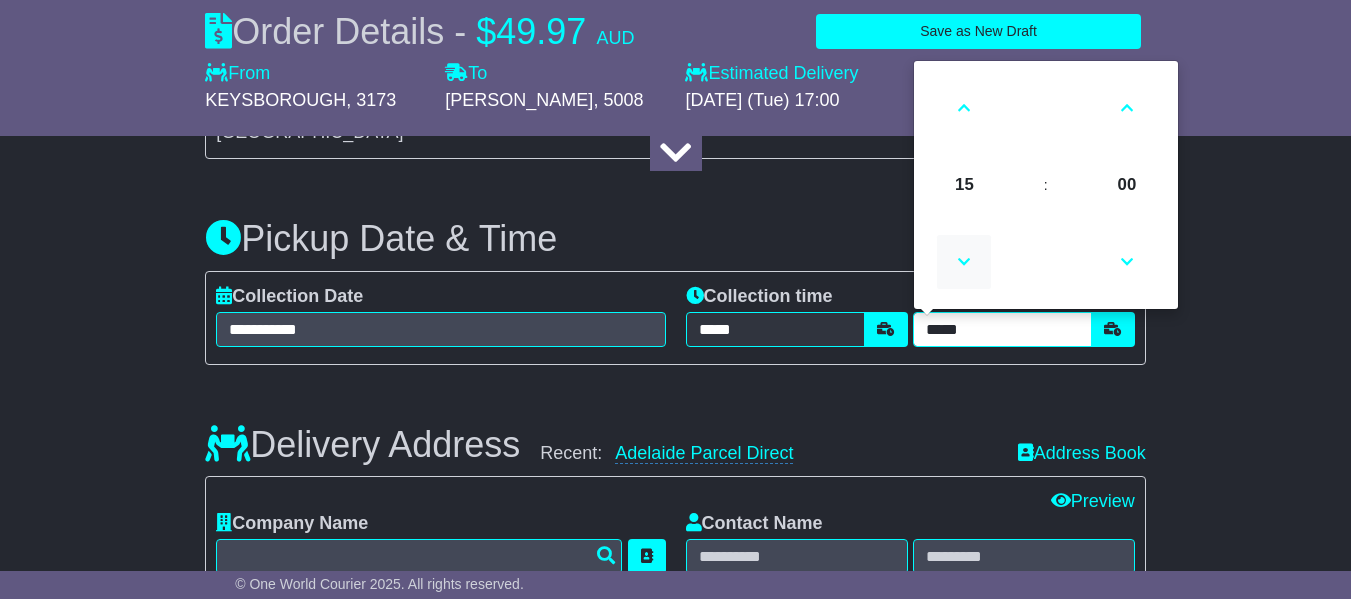 click at bounding box center [964, 262] 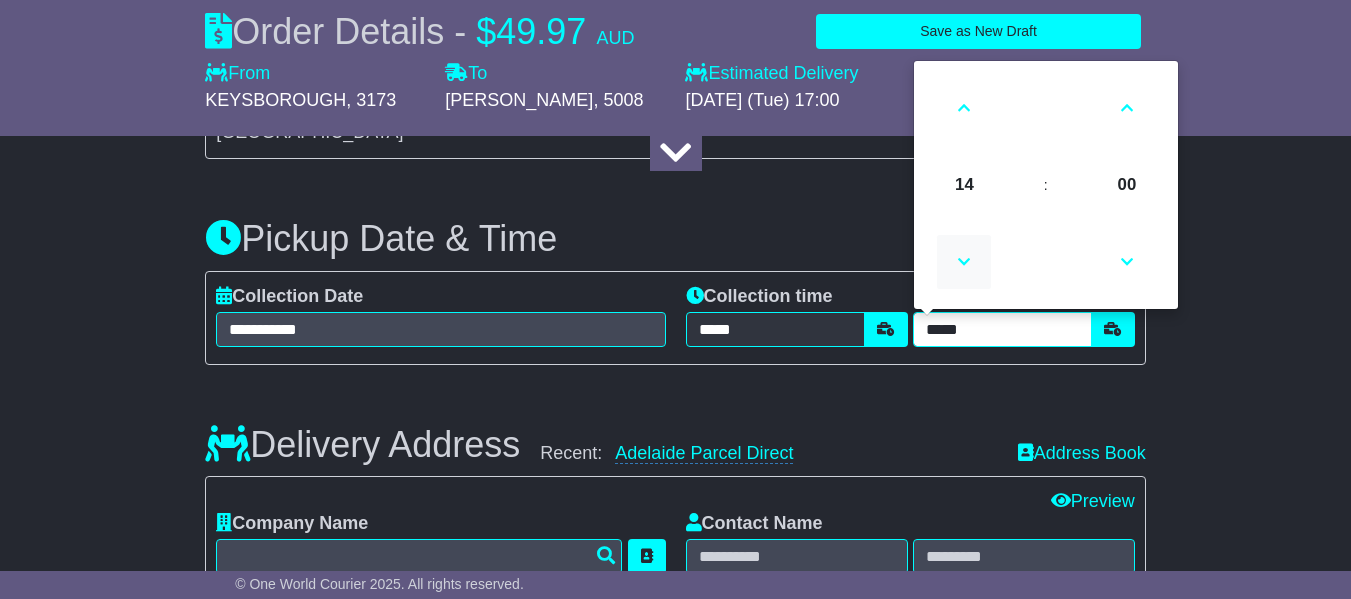click at bounding box center (964, 262) 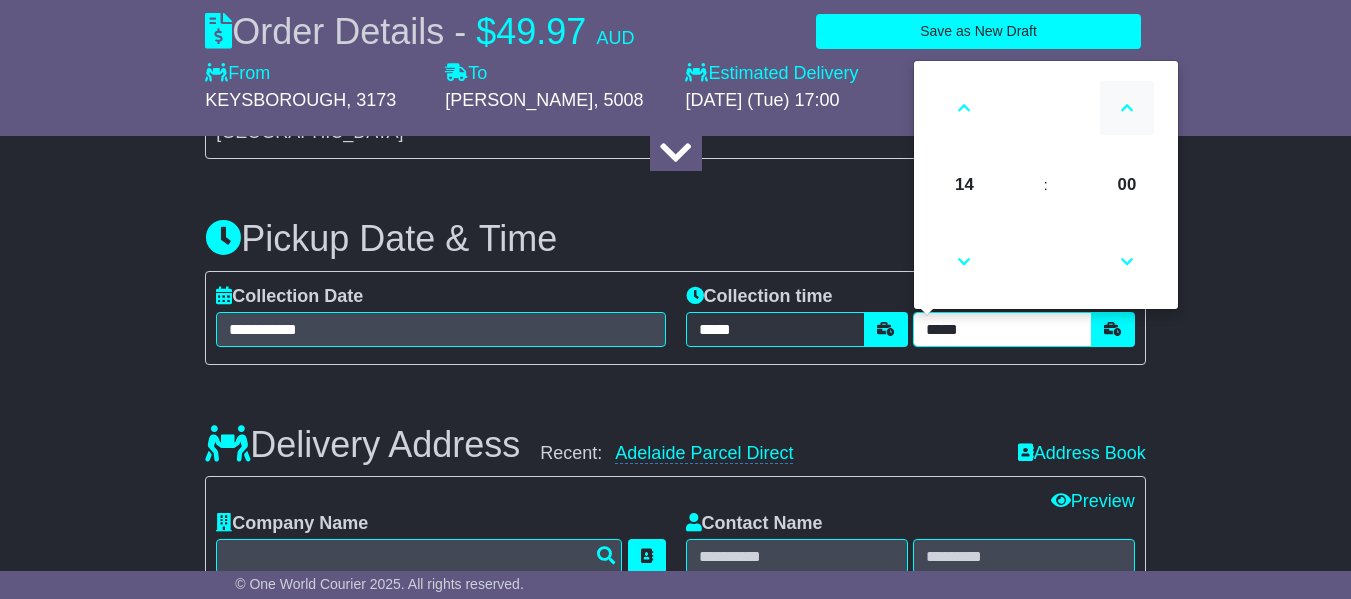 click at bounding box center [1127, 108] 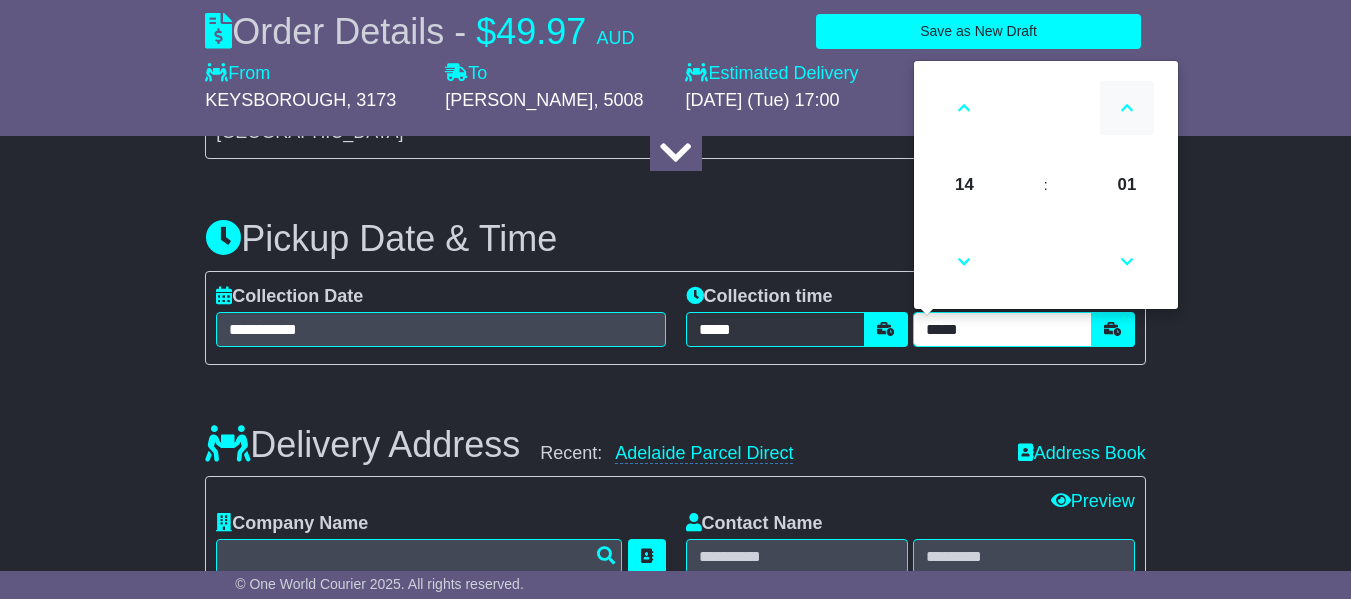 click at bounding box center [1127, 108] 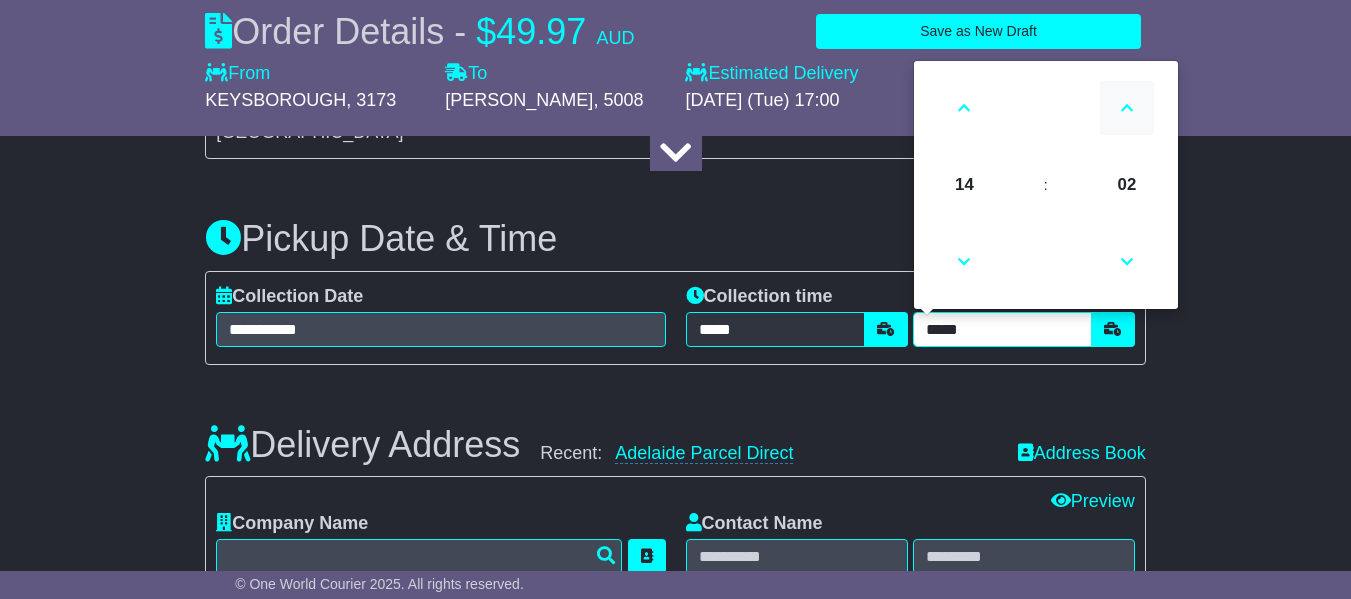 click at bounding box center [1127, 108] 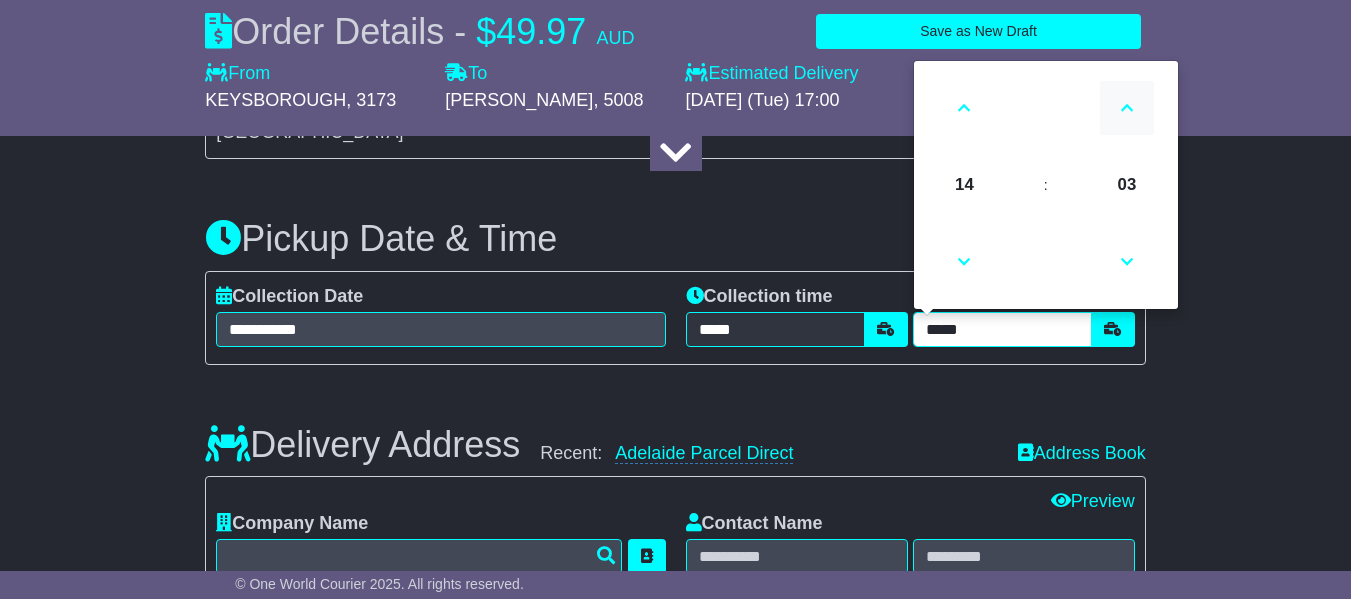 click at bounding box center (1127, 108) 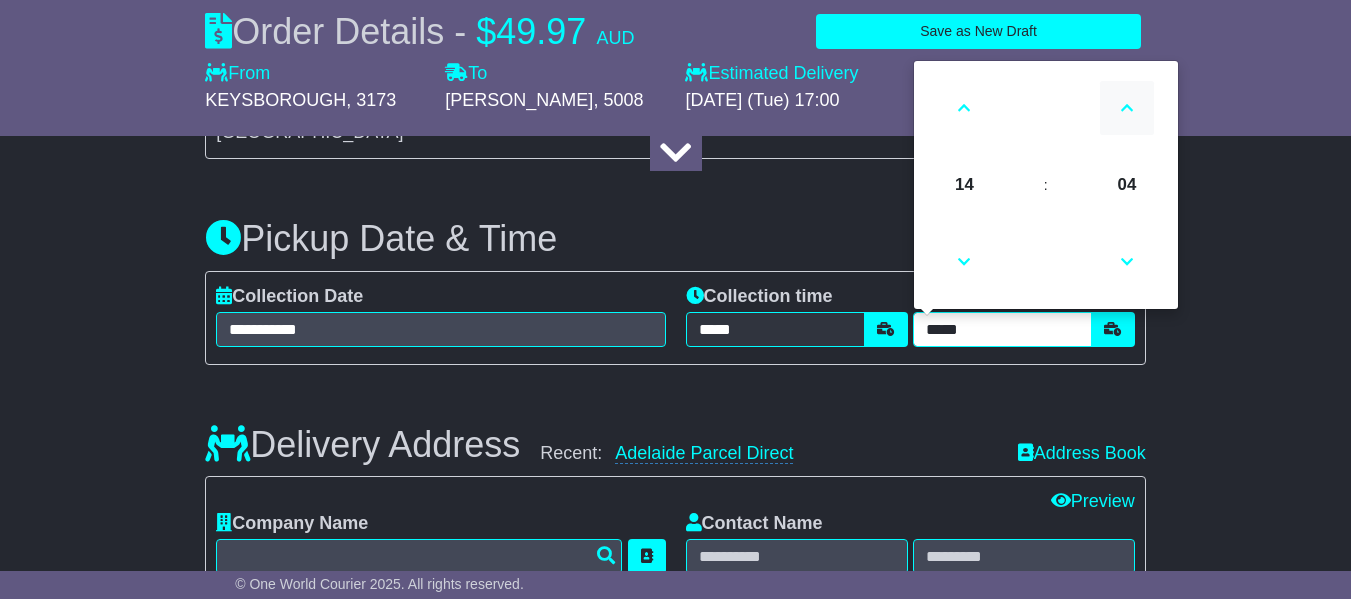 click at bounding box center (1127, 108) 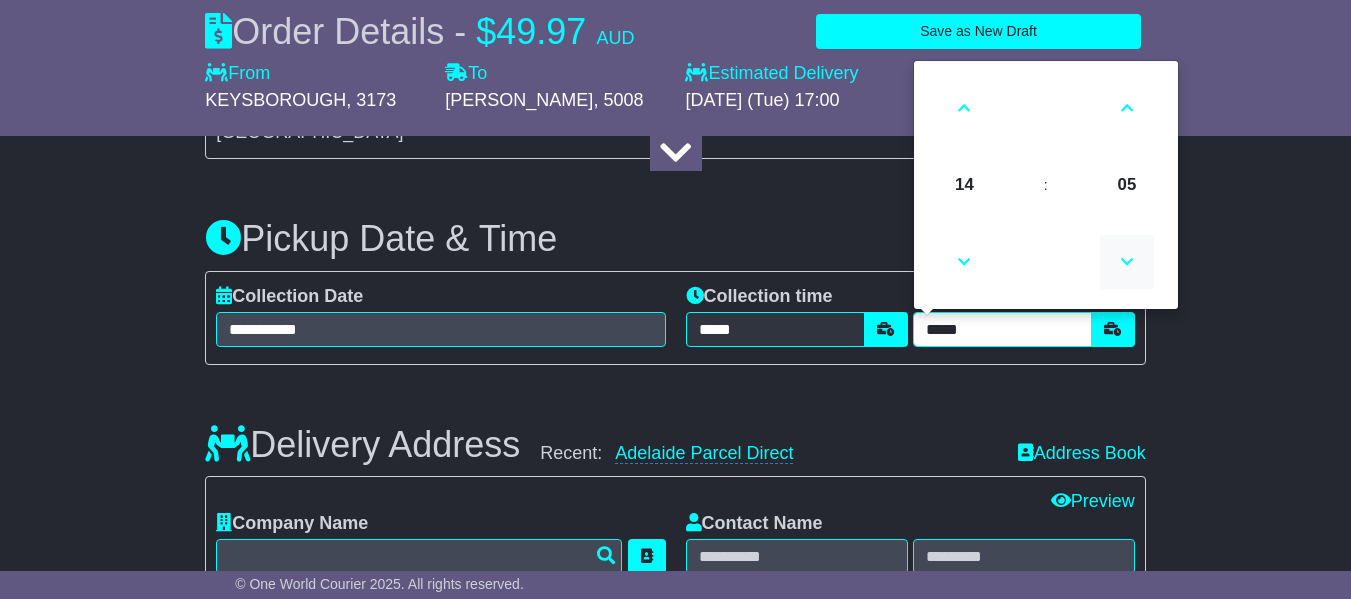 click at bounding box center [1127, 262] 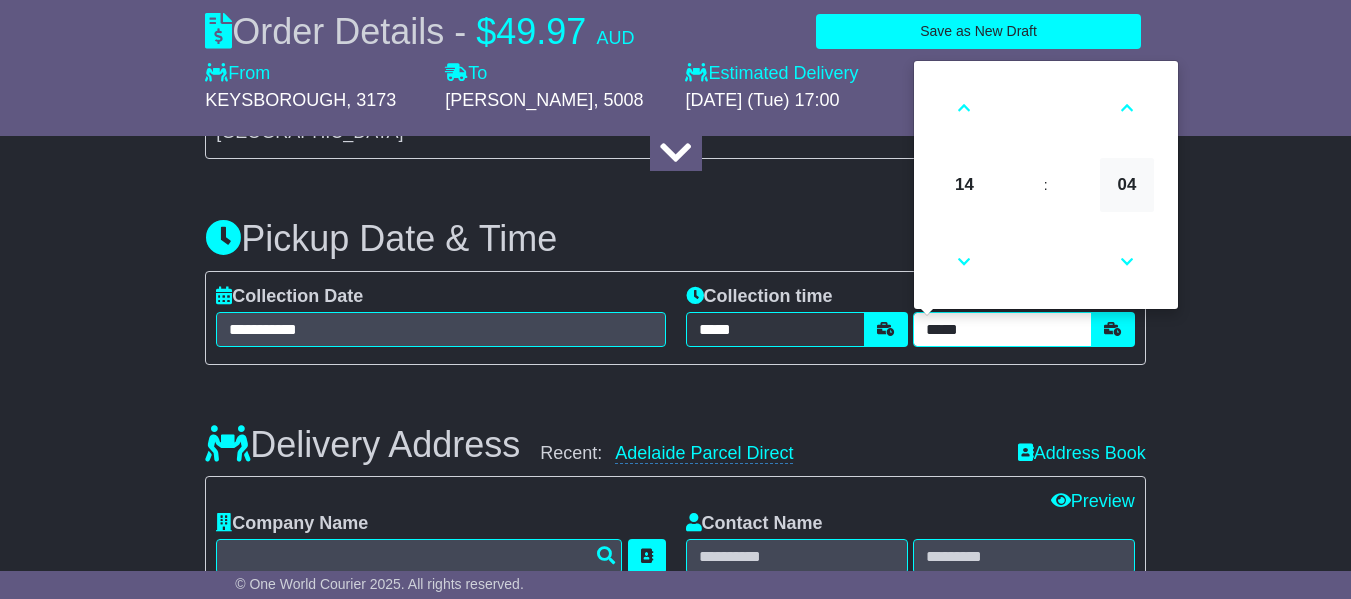drag, startPoint x: 1126, startPoint y: 245, endPoint x: 1134, endPoint y: 180, distance: 65.490456 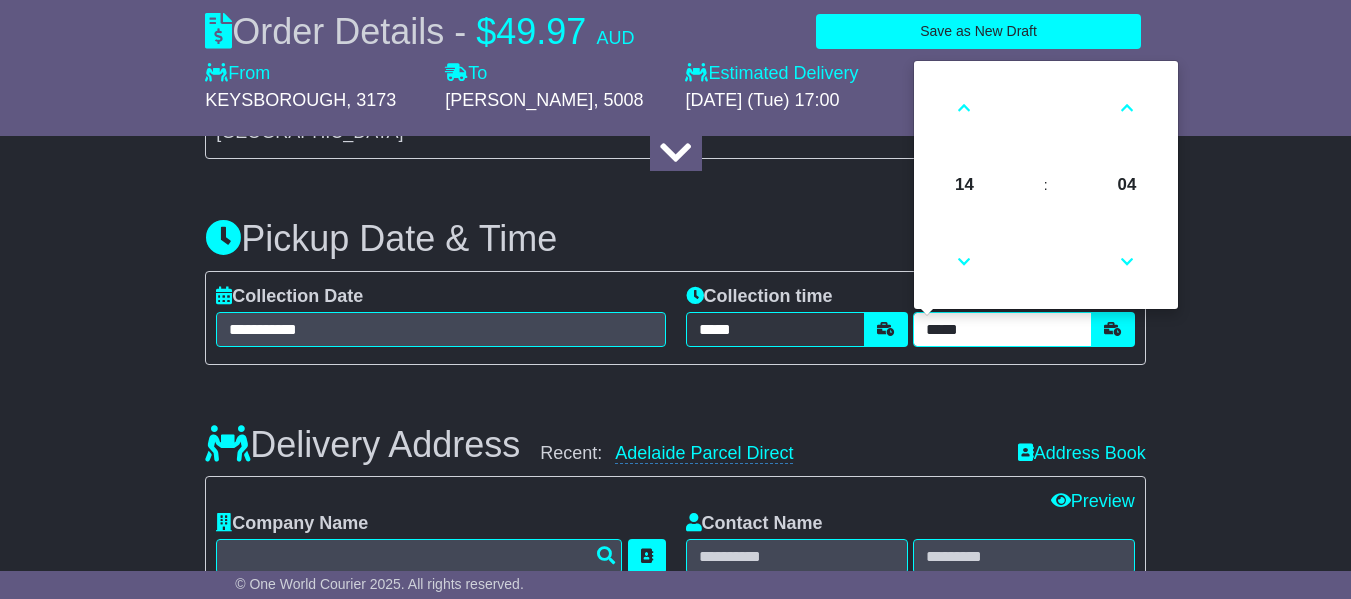 click on "*****" at bounding box center (1002, 329) 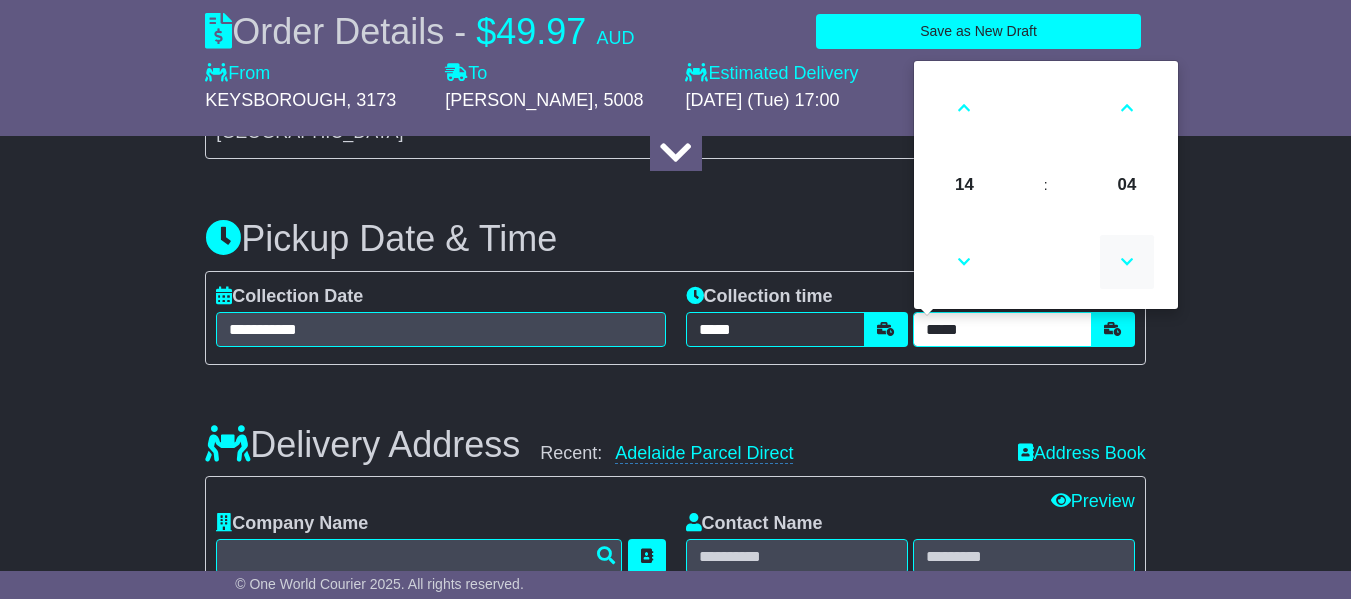 click at bounding box center [1127, 262] 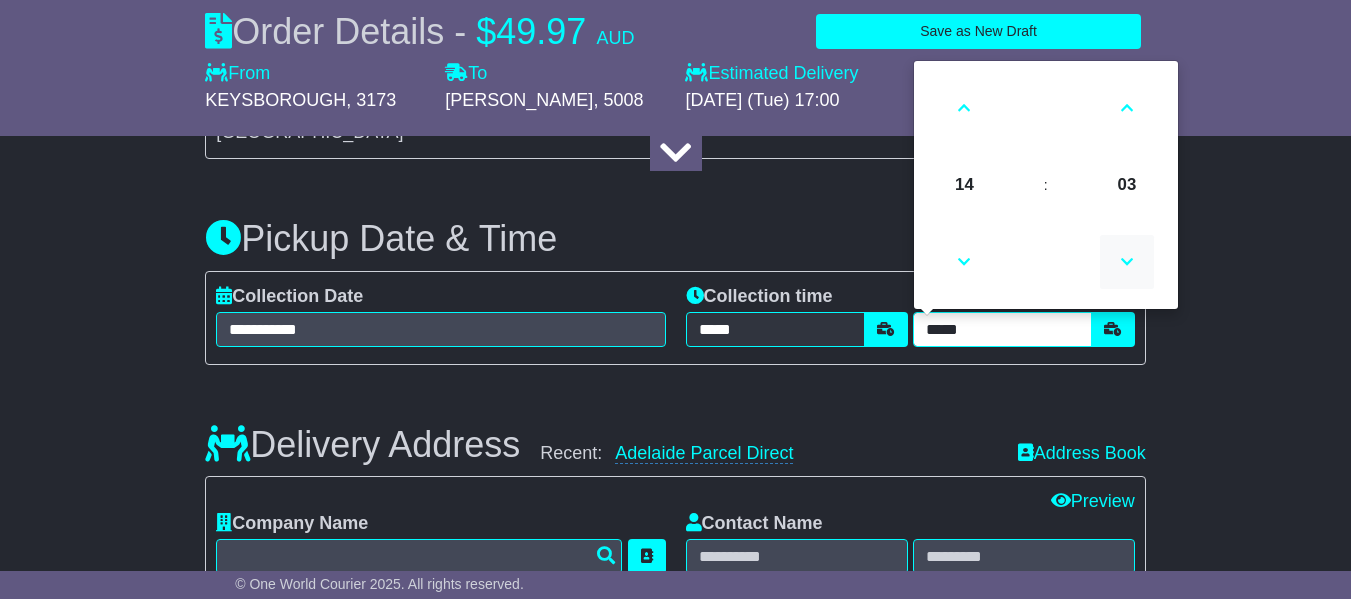 click at bounding box center [1127, 262] 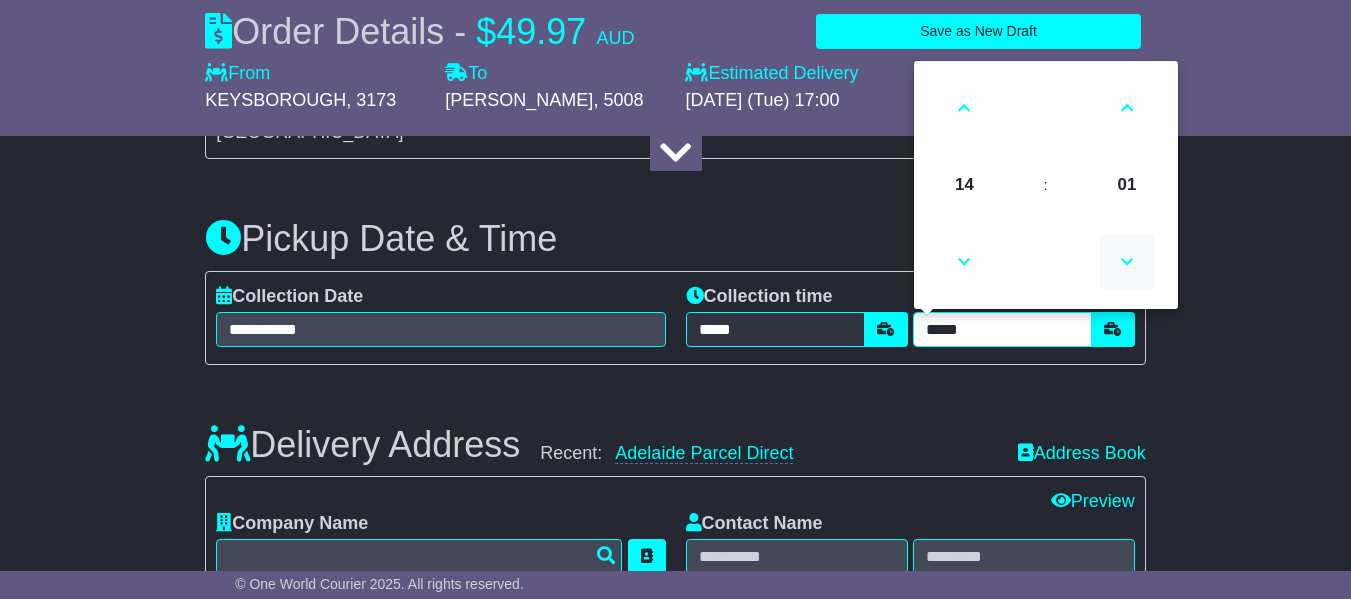 click at bounding box center [1127, 262] 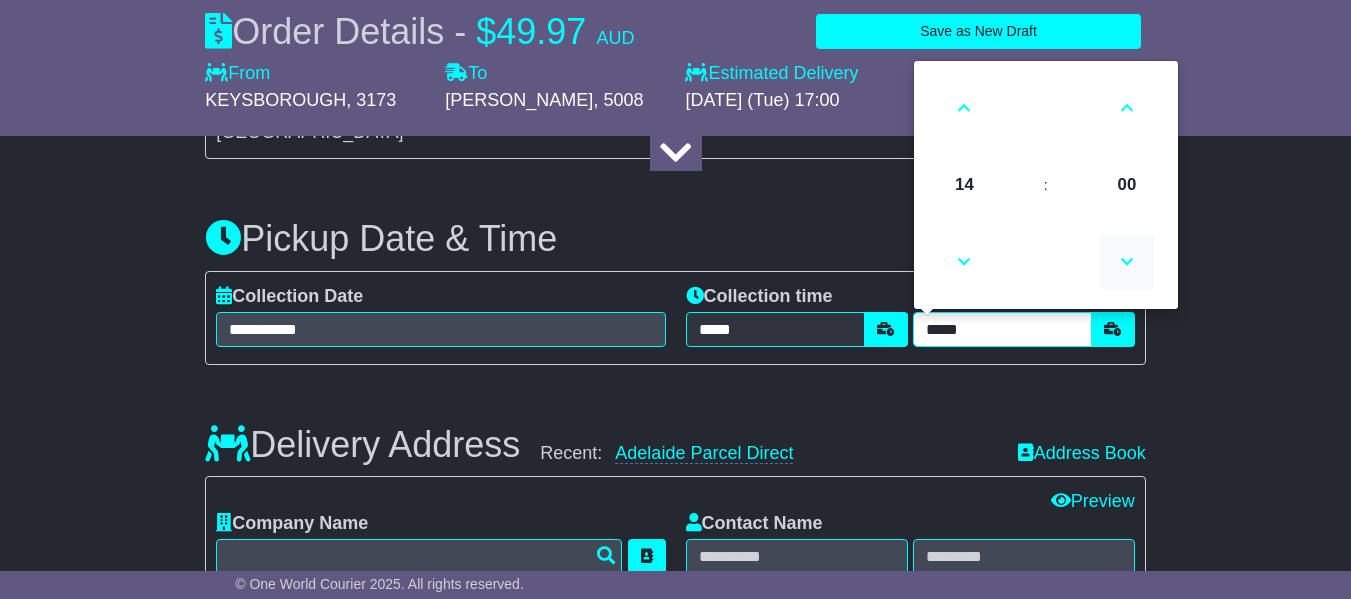 click at bounding box center [1127, 262] 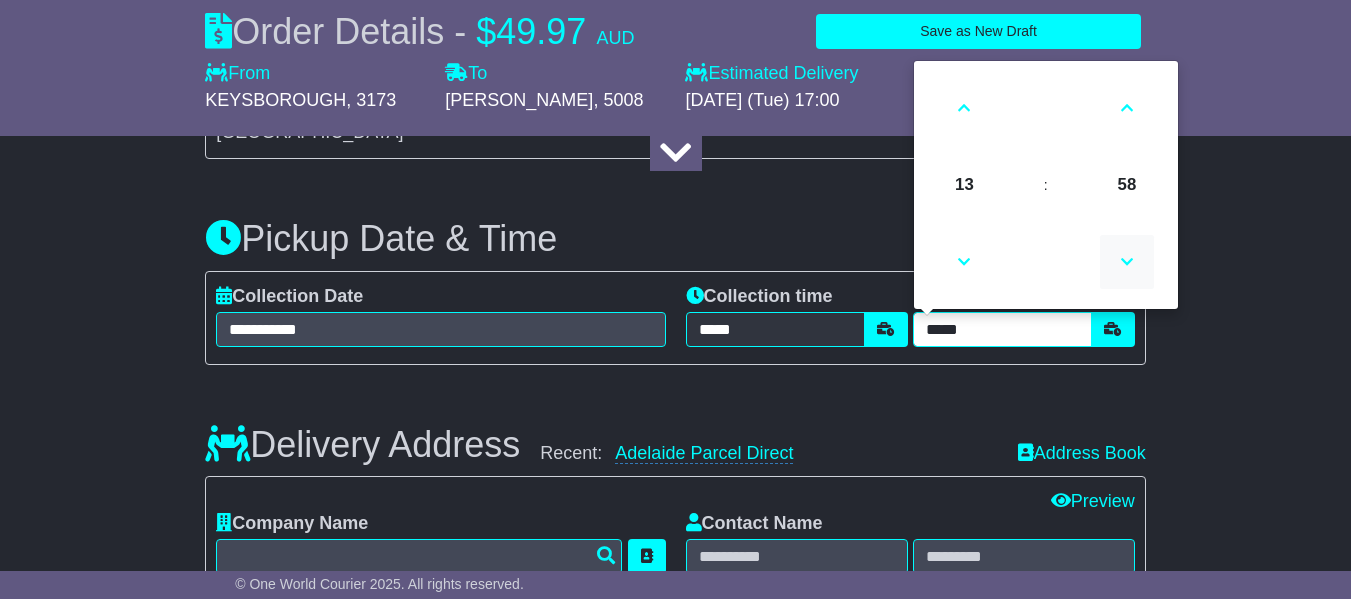 click at bounding box center [1127, 262] 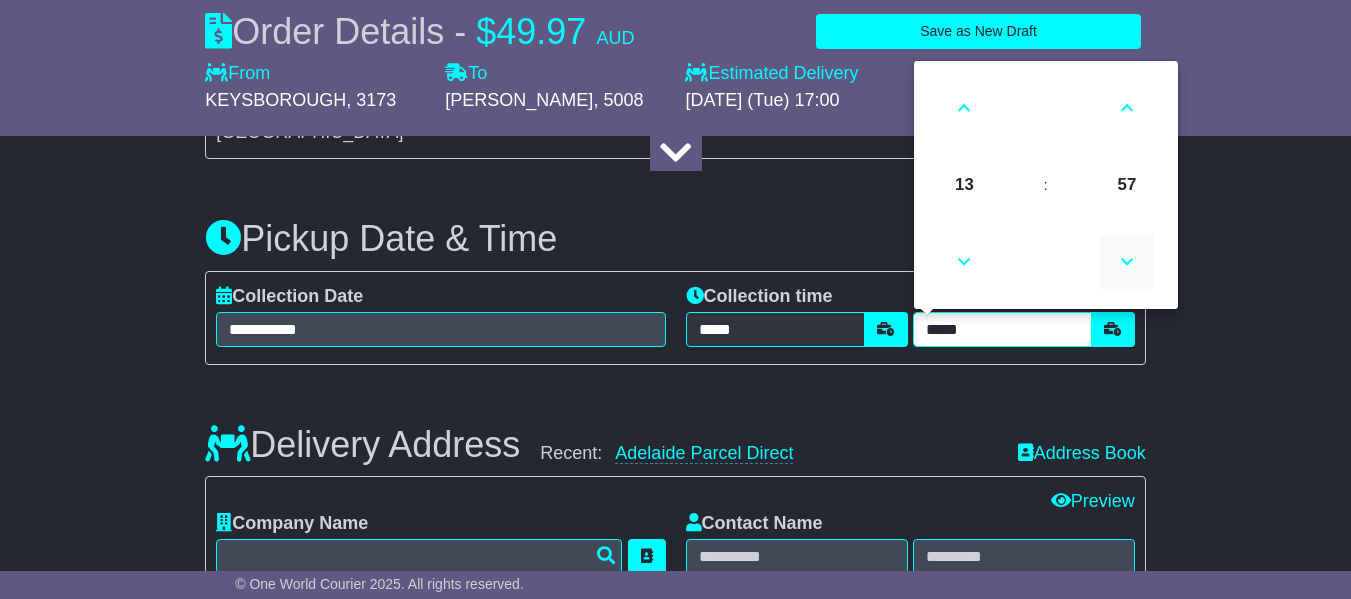 click at bounding box center [1127, 262] 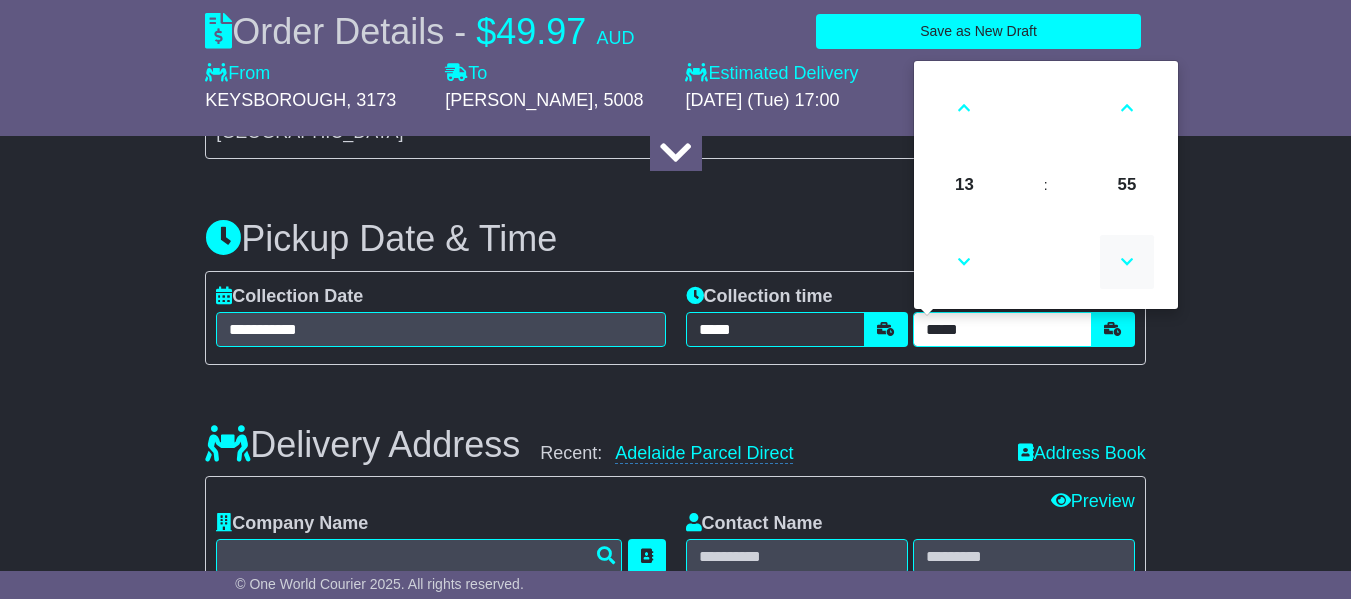 click at bounding box center [1127, 262] 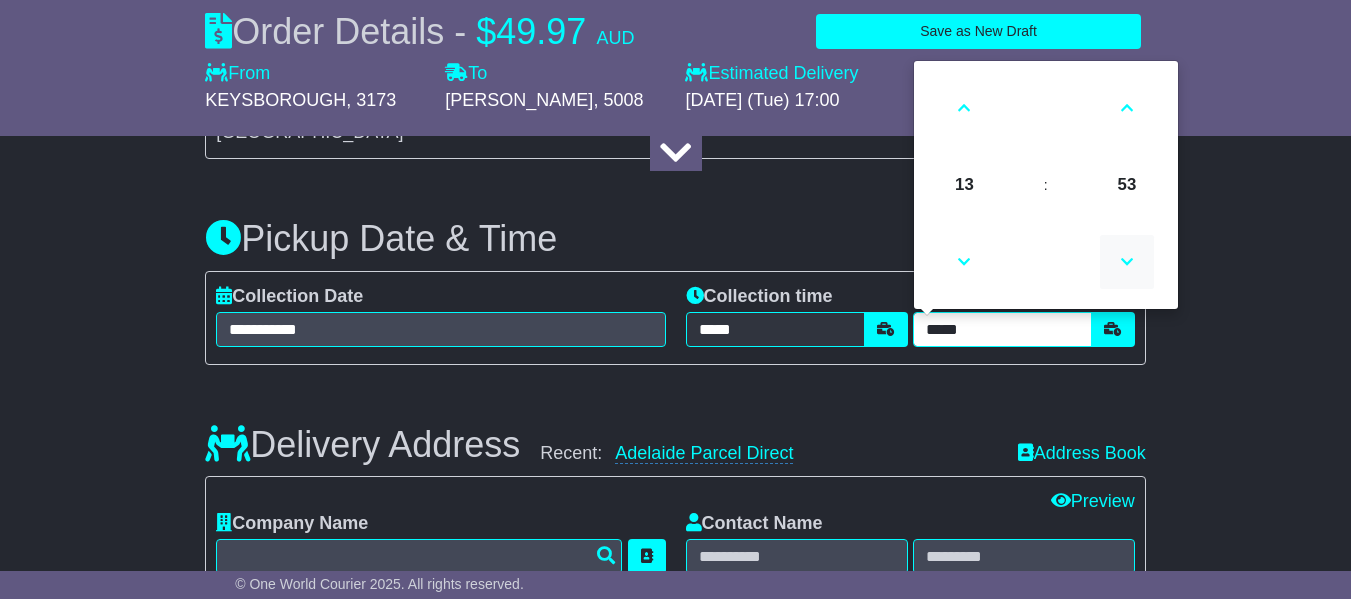 click at bounding box center [1127, 262] 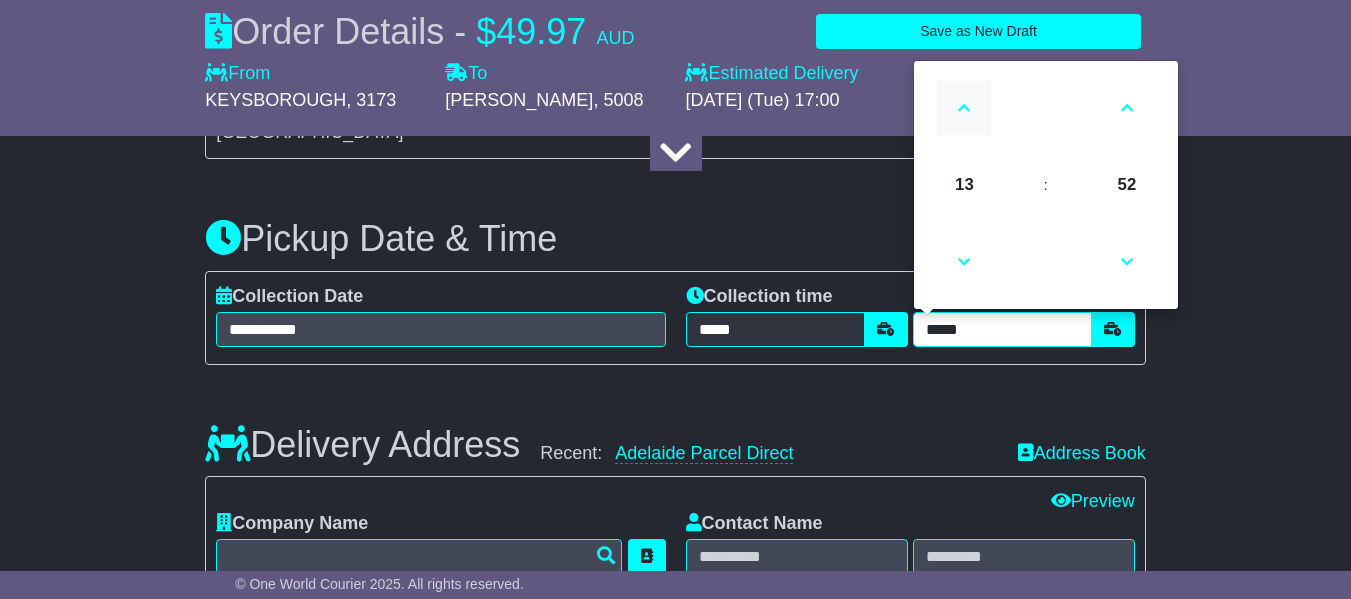 click at bounding box center (964, 108) 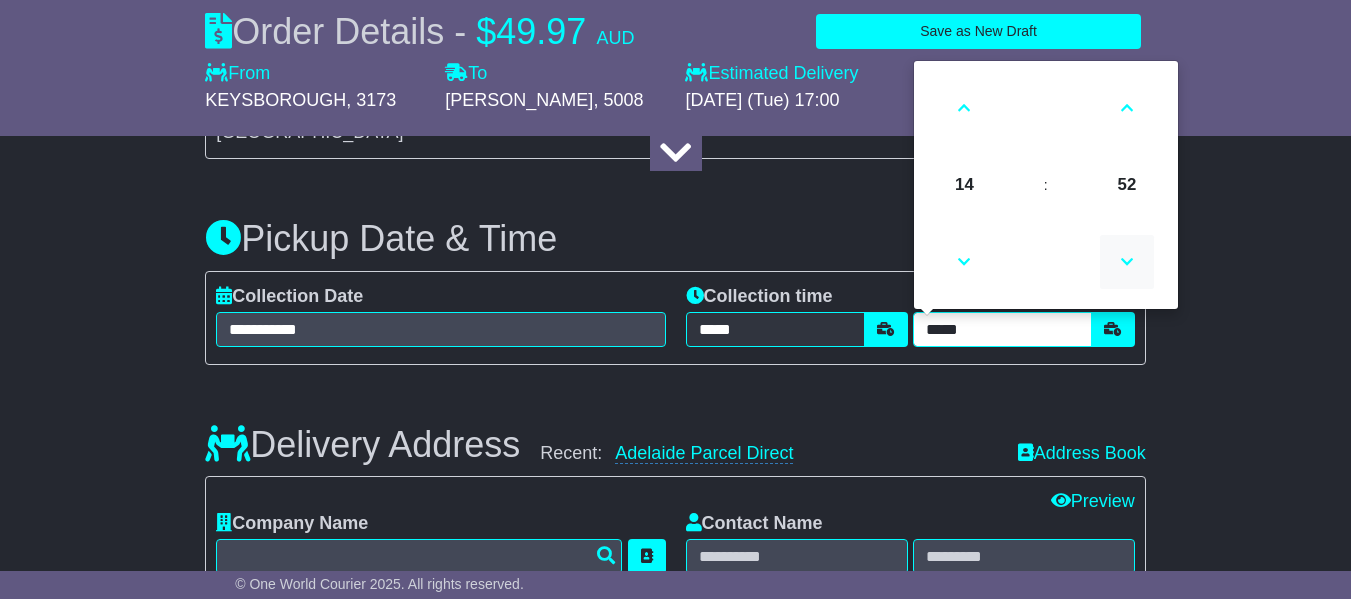 click at bounding box center (1127, 262) 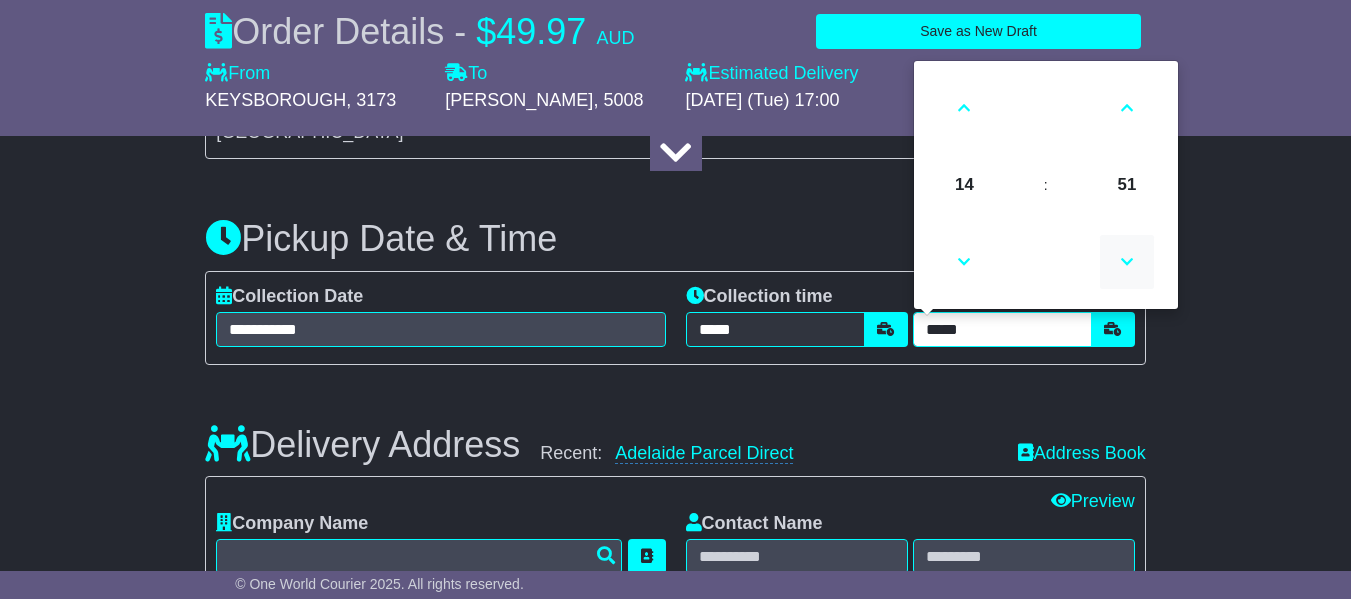 click at bounding box center [1127, 262] 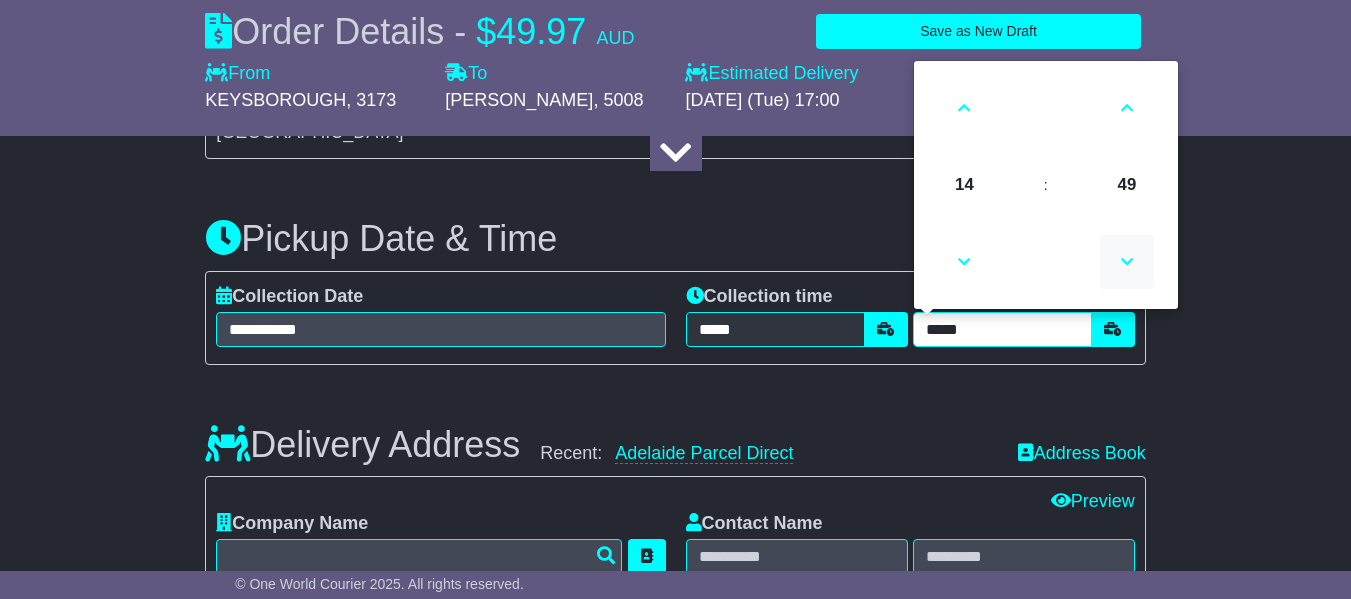 click at bounding box center [1127, 262] 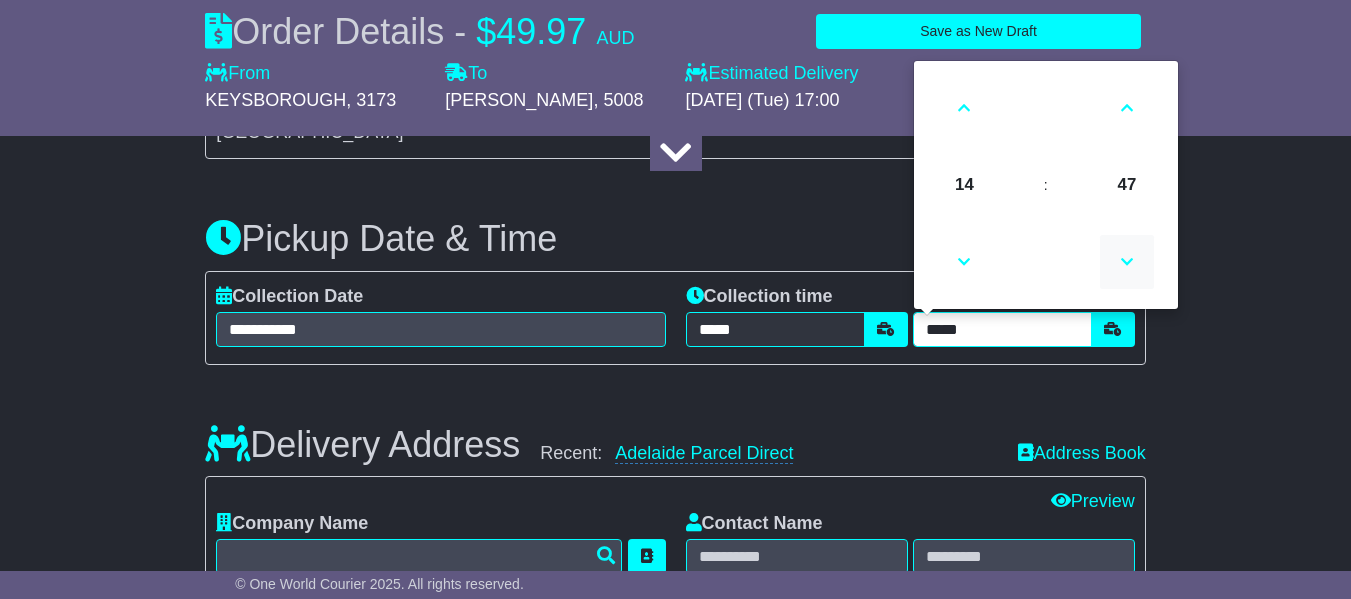 click at bounding box center (1127, 262) 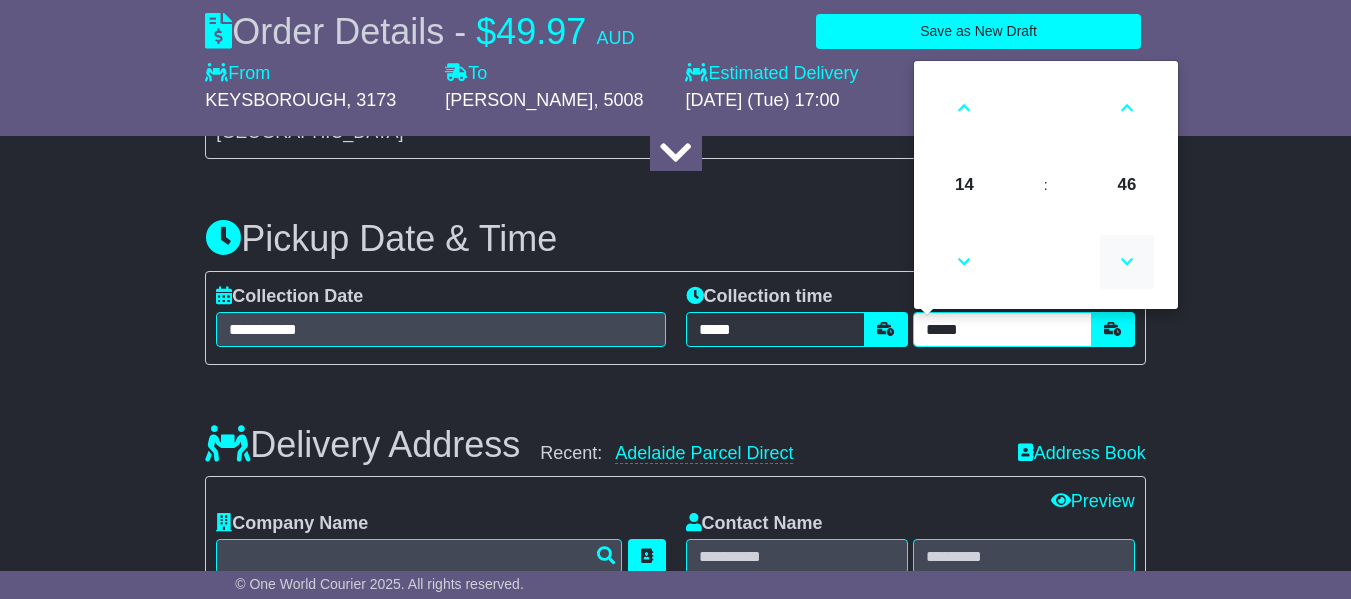 click at bounding box center [1127, 262] 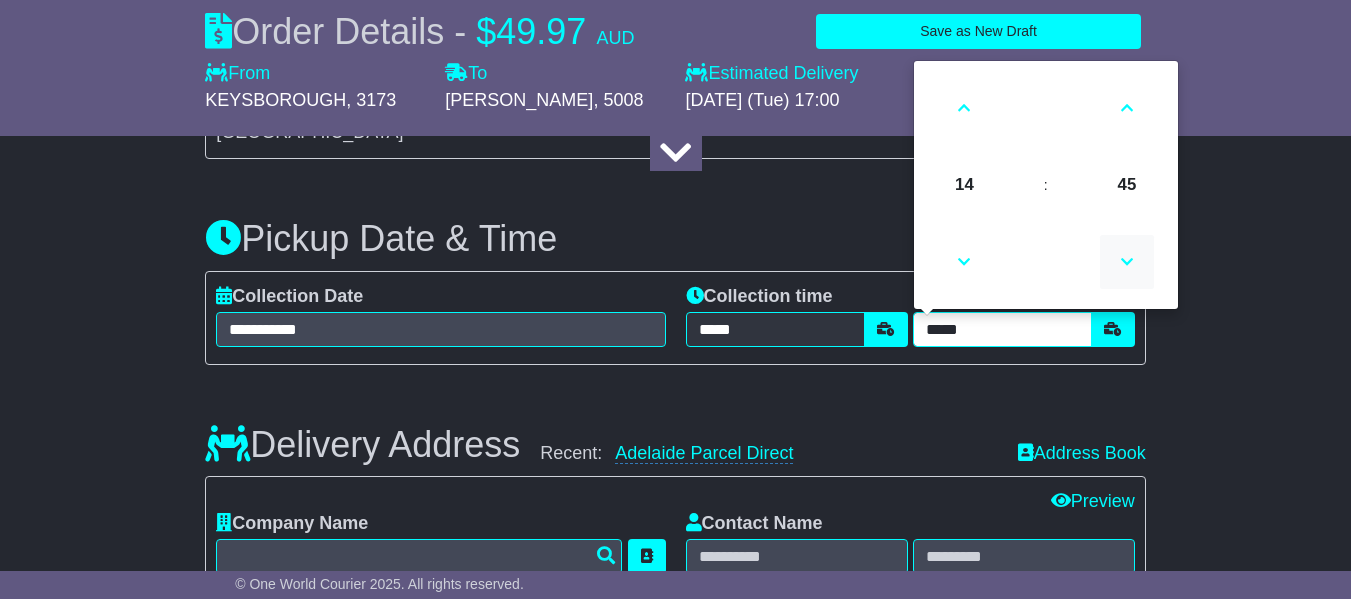 click at bounding box center (1127, 262) 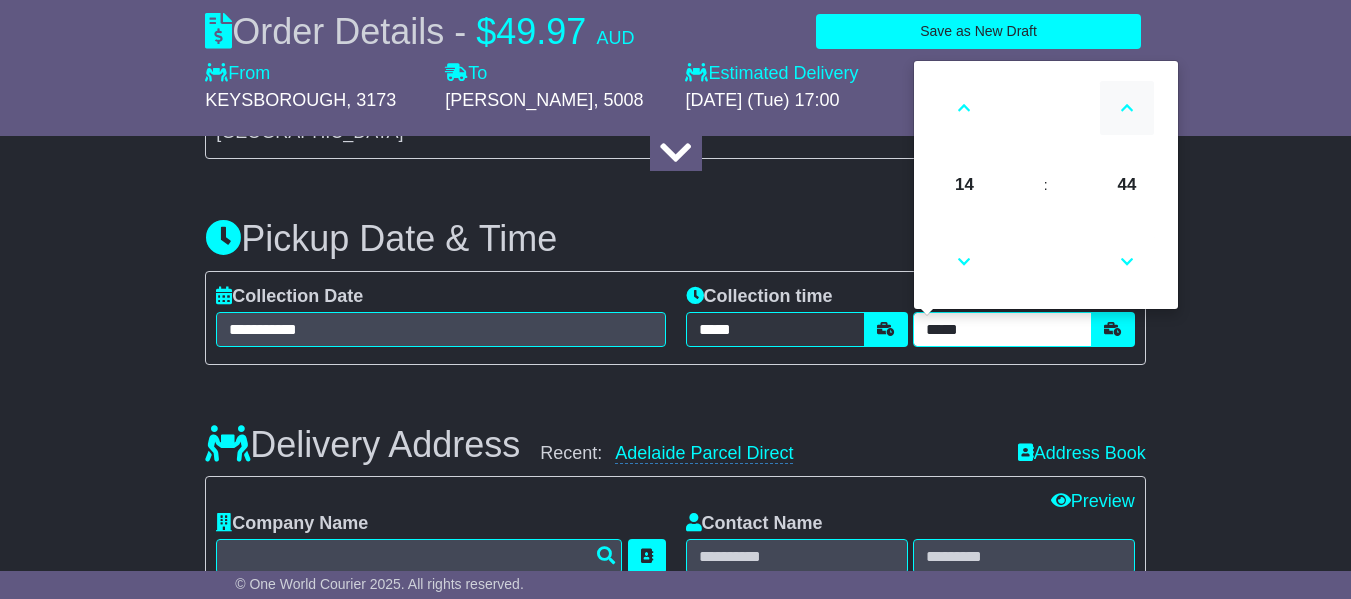click at bounding box center (1127, 108) 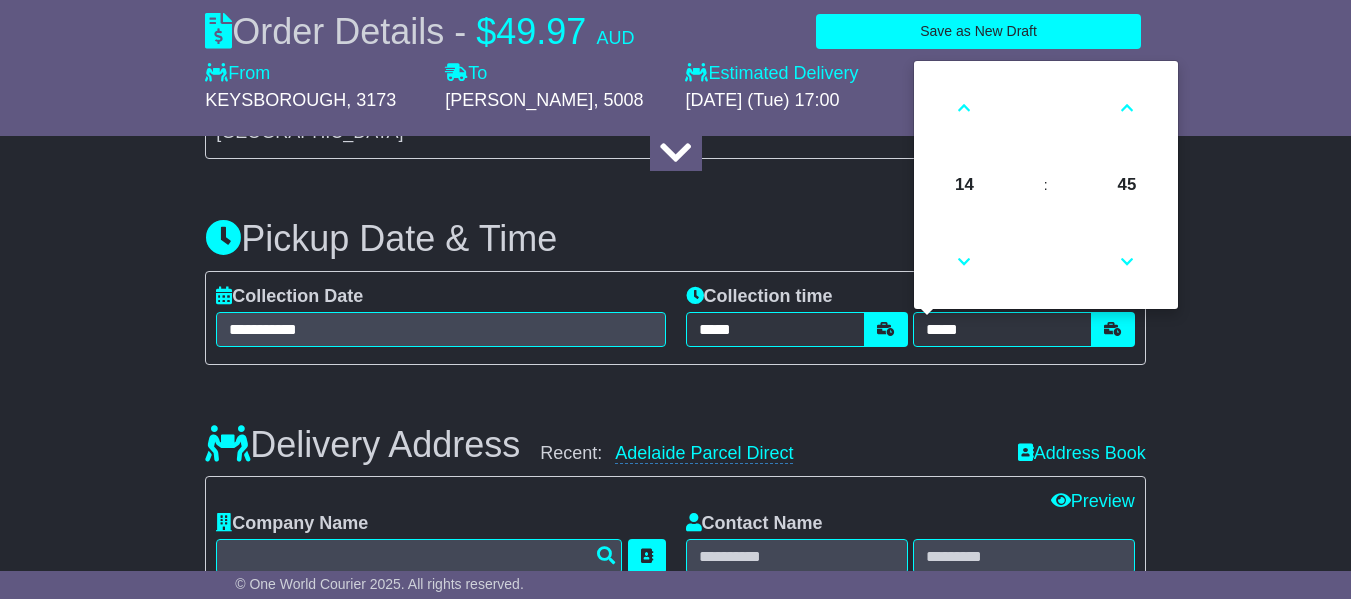 click on "About your package
What is your Package
Documents
Non-Documents
What are the Incoterms?
***
***
***
***
***
***
Description of Goods
******
Attention: dangerous goods are not allowed by service.
Your Internal Reference (required)
***
Any Dangerous Goods?
No" at bounding box center [675, 582] 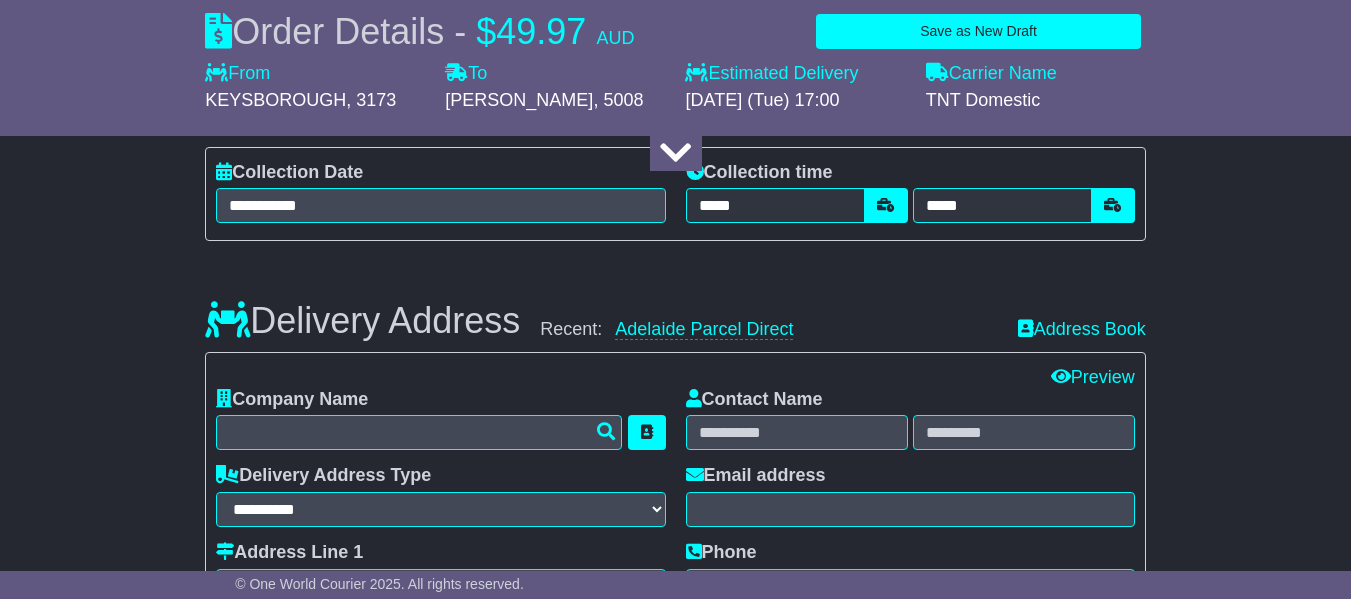 scroll, scrollTop: 1284, scrollLeft: 0, axis: vertical 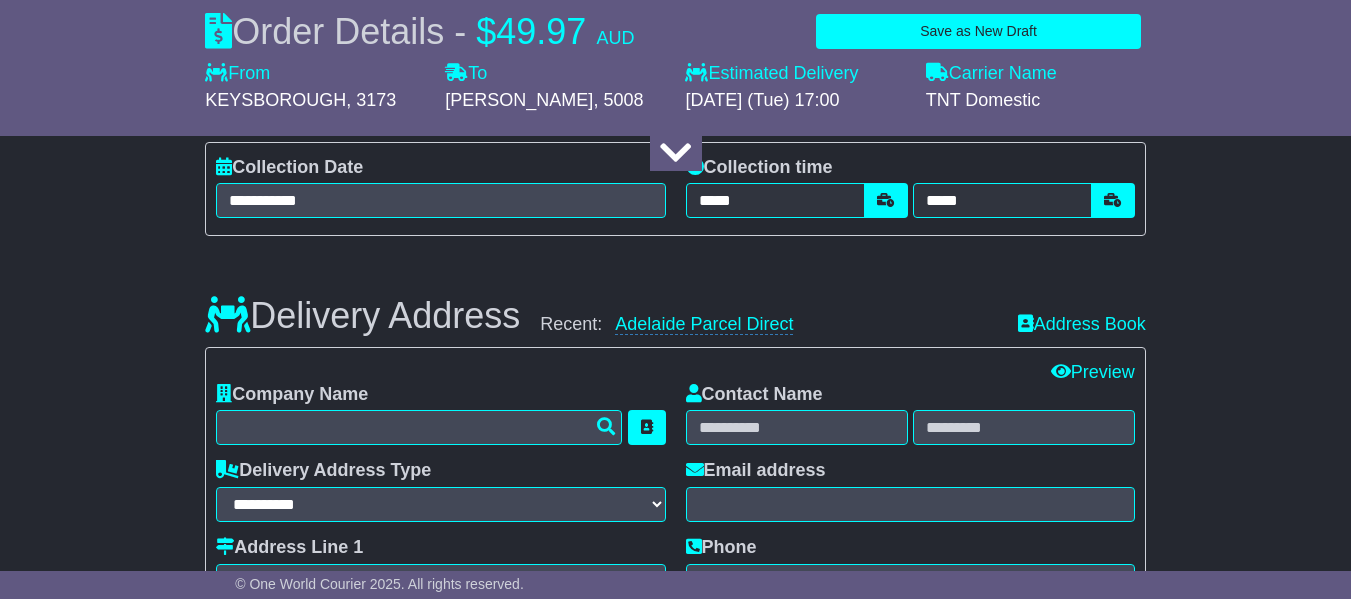click on "Recent:
Adelaide Parcel Direct" at bounding box center (768, 325) 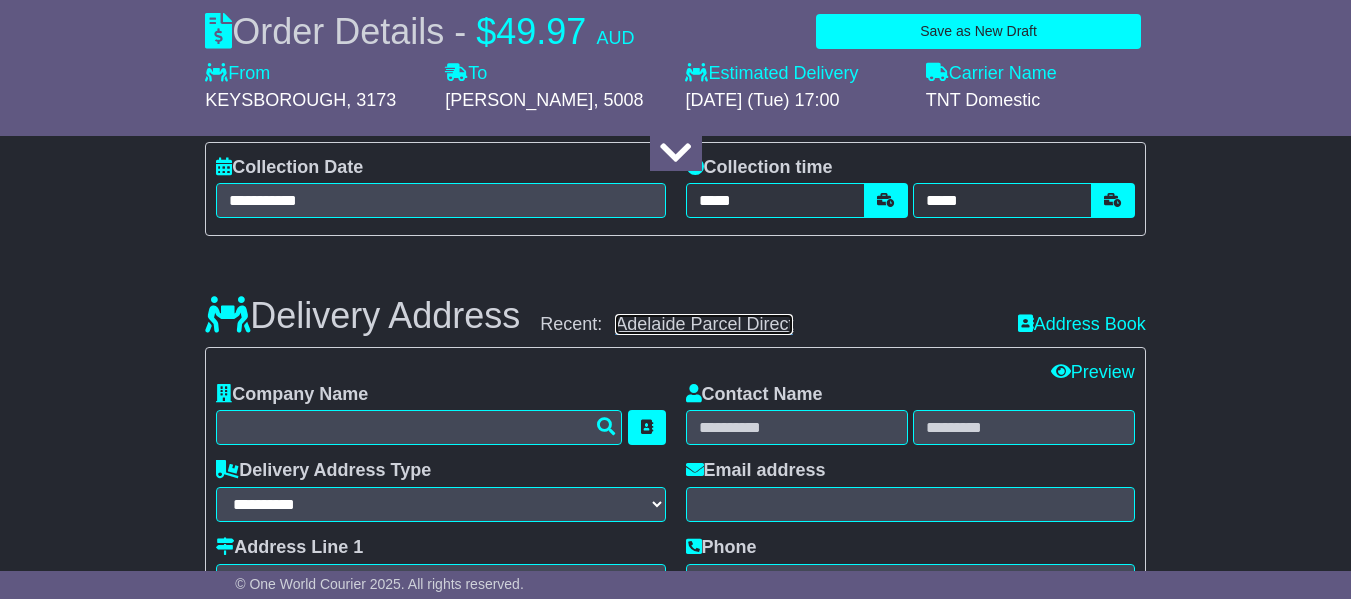 click on "Adelaide Parcel Direct" at bounding box center (704, 324) 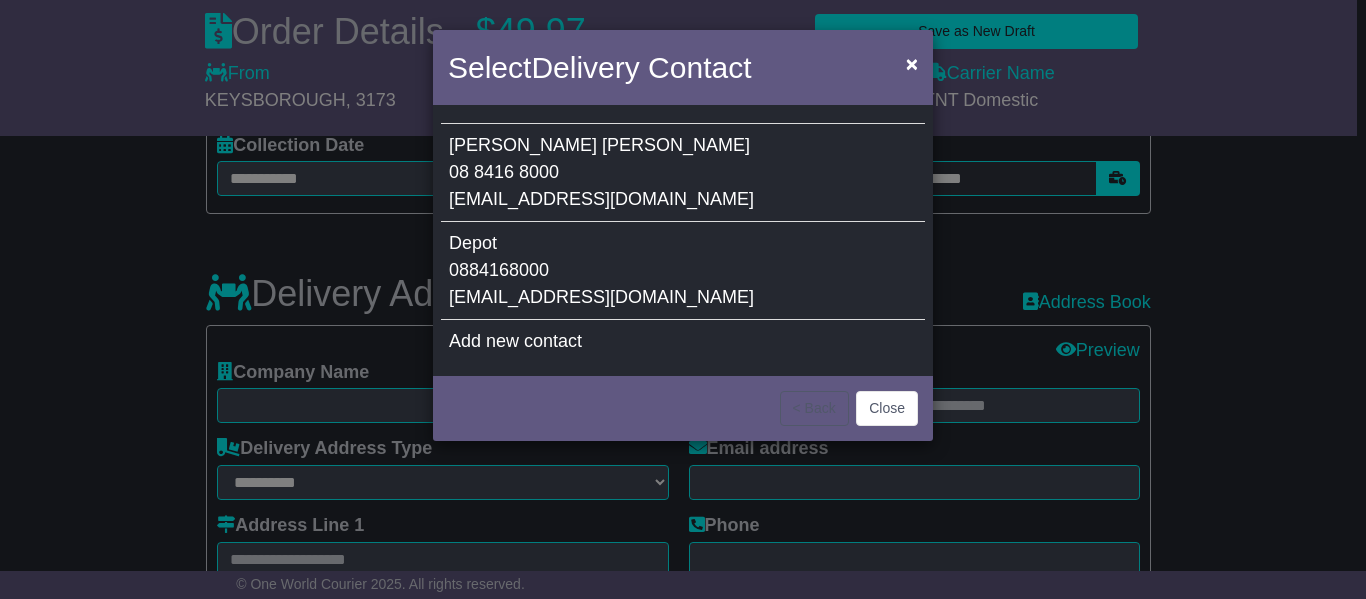 click on "Depot
0884168000
[EMAIL_ADDRESS][DOMAIN_NAME]" at bounding box center [683, 271] 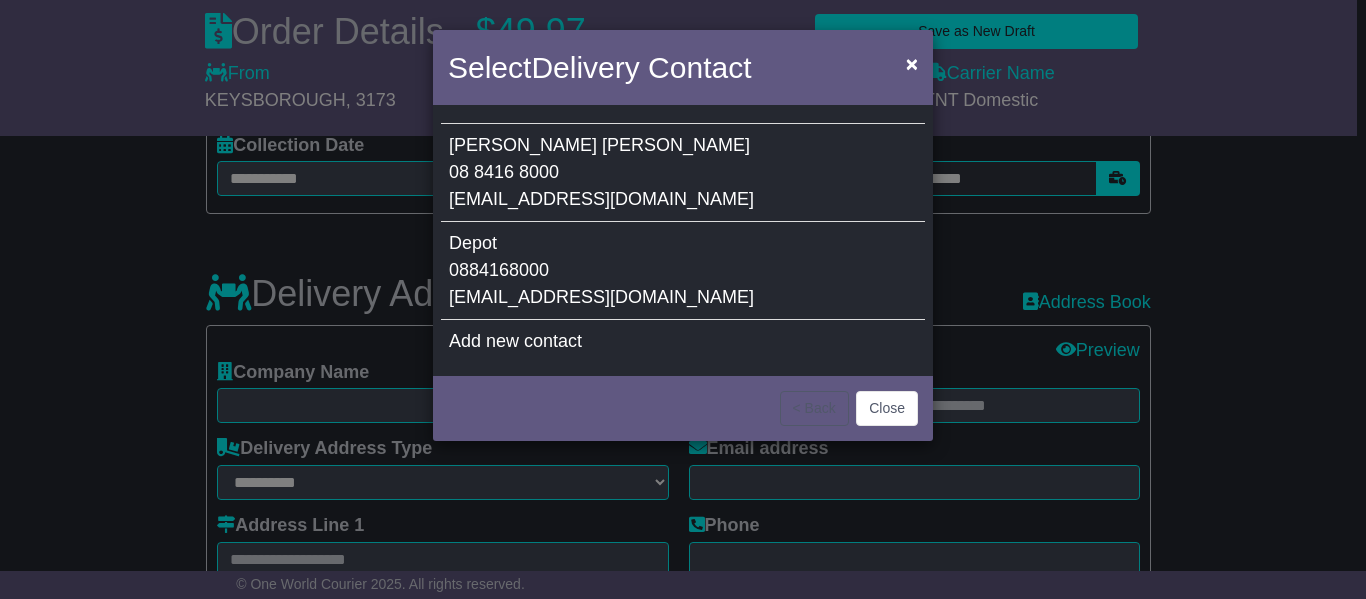 type on "**********" 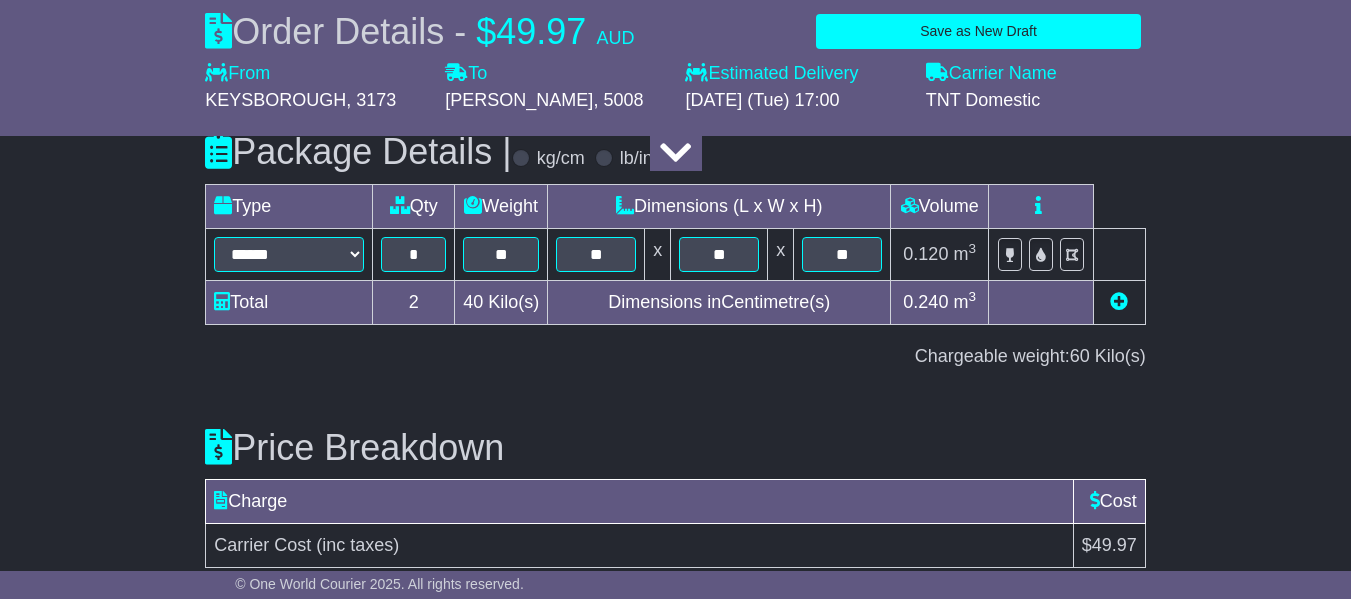 scroll, scrollTop: 2592, scrollLeft: 0, axis: vertical 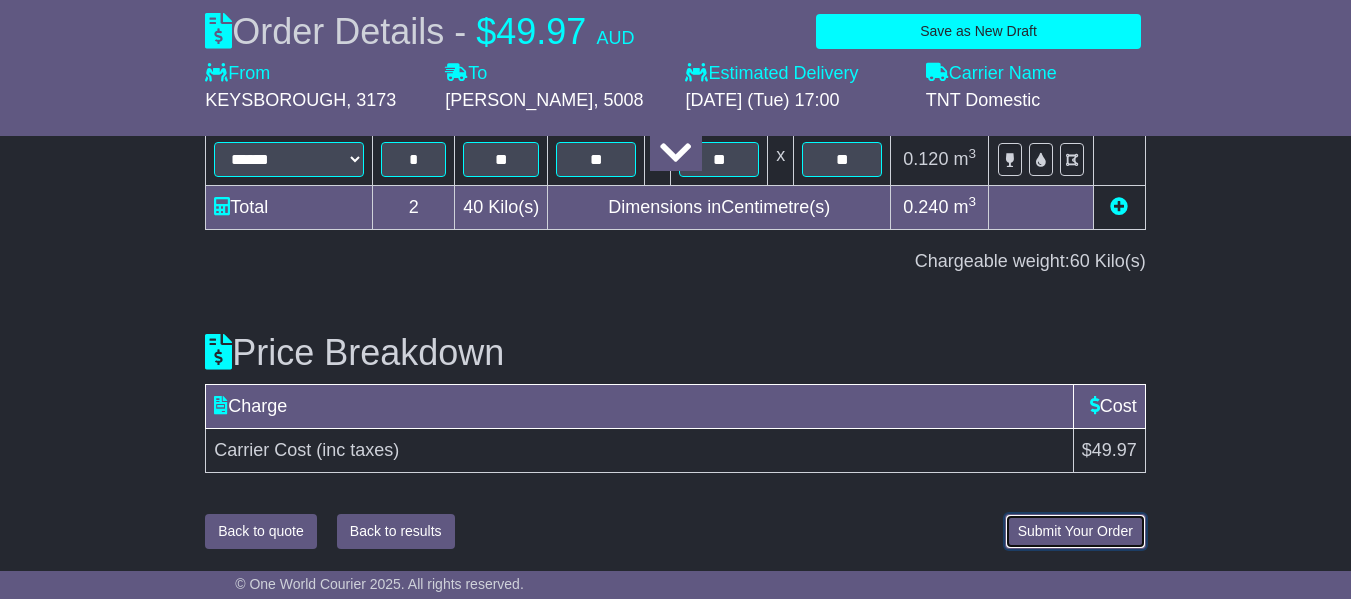 click on "Submit Your Order" at bounding box center (1075, 531) 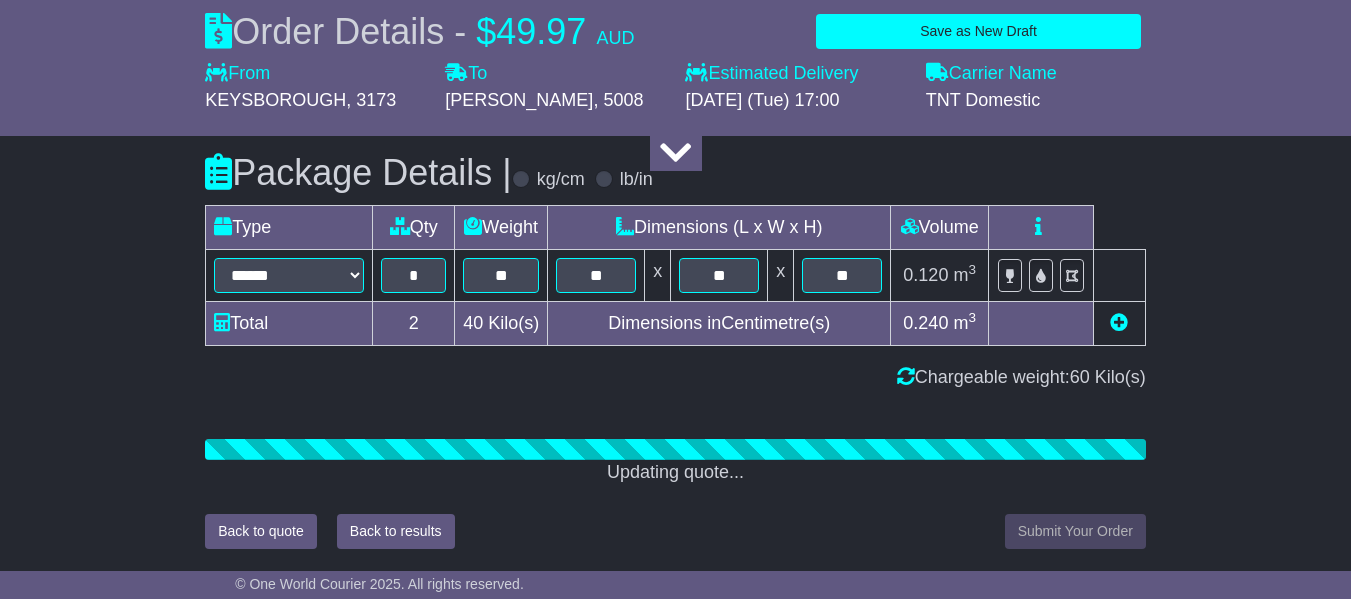 scroll, scrollTop: 2592, scrollLeft: 0, axis: vertical 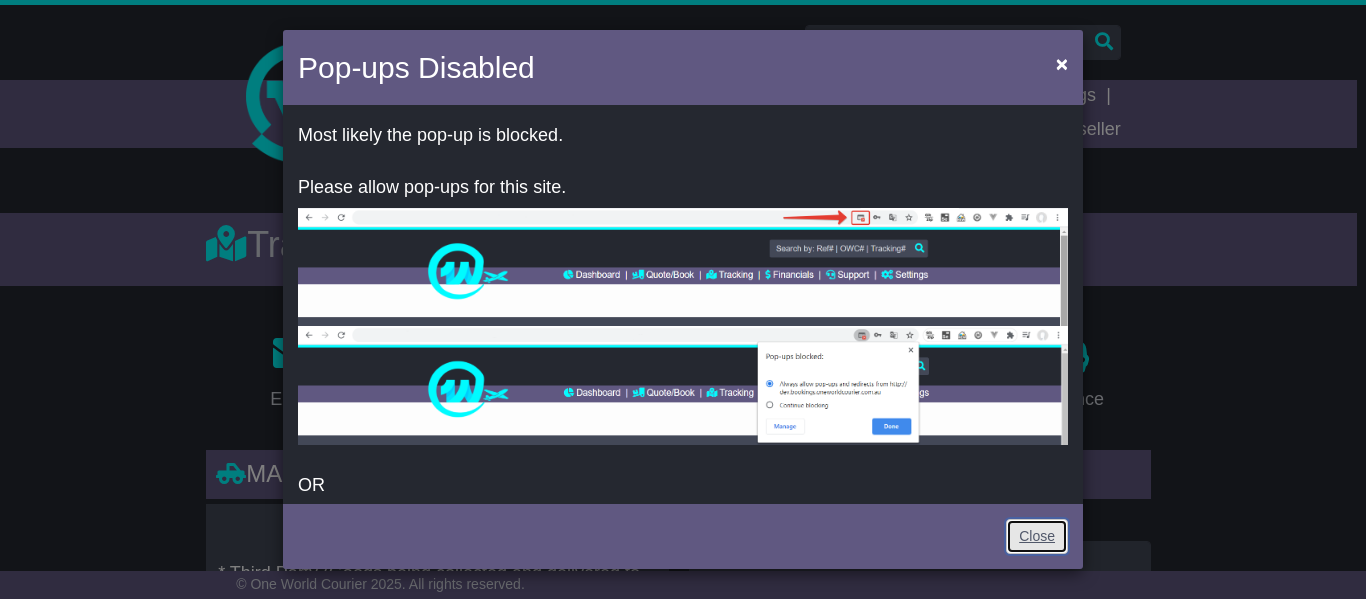 click on "Close" at bounding box center (1037, 536) 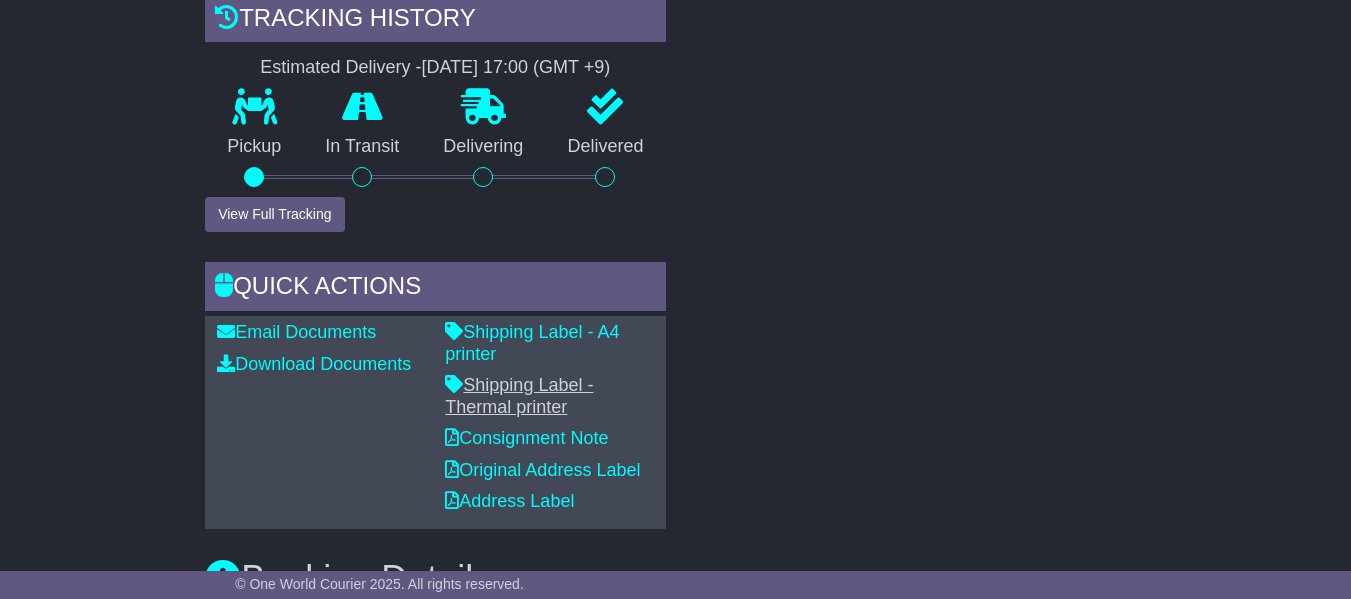 scroll, scrollTop: 745, scrollLeft: 0, axis: vertical 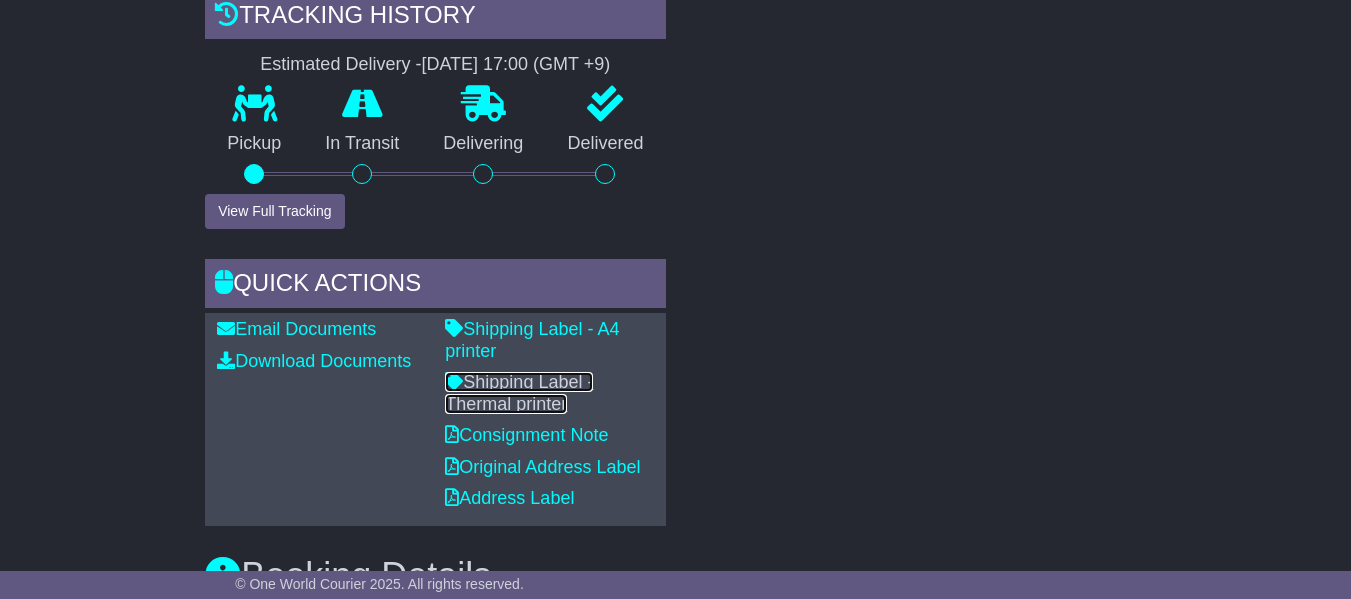 click on "Shipping Label - Thermal printer" at bounding box center (519, 393) 